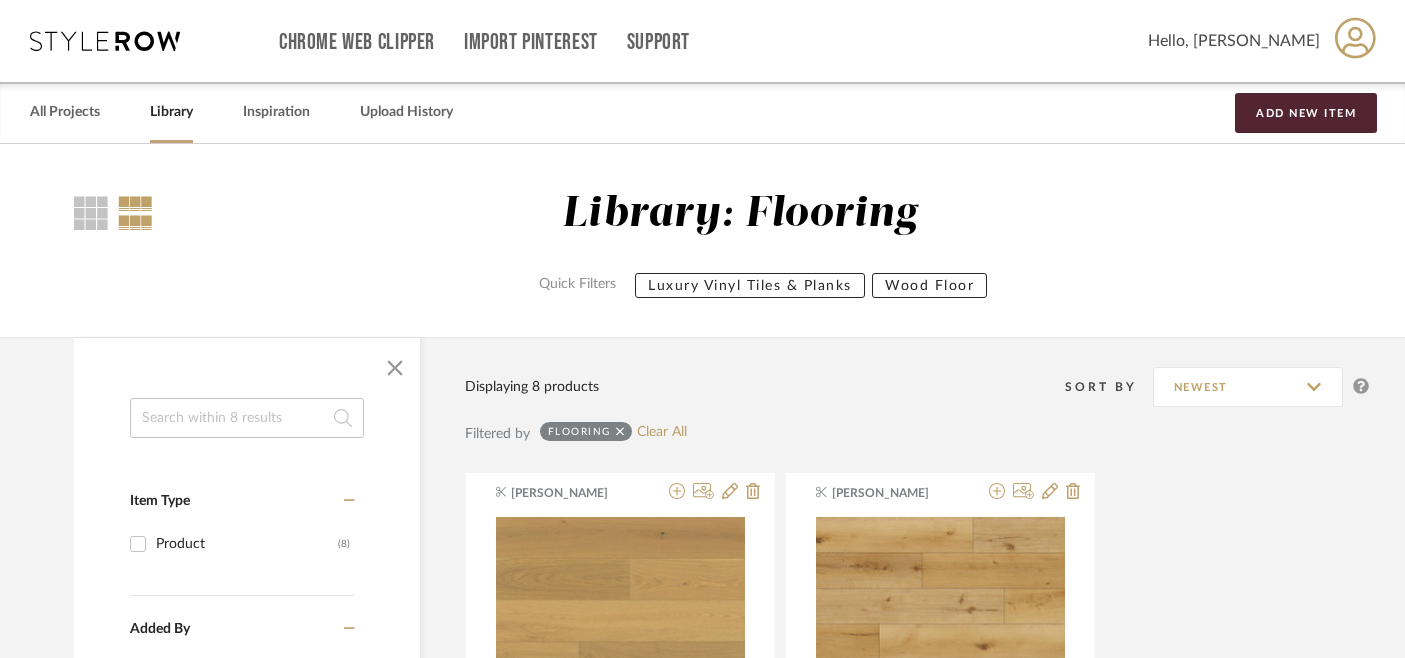 scroll, scrollTop: 496, scrollLeft: 0, axis: vertical 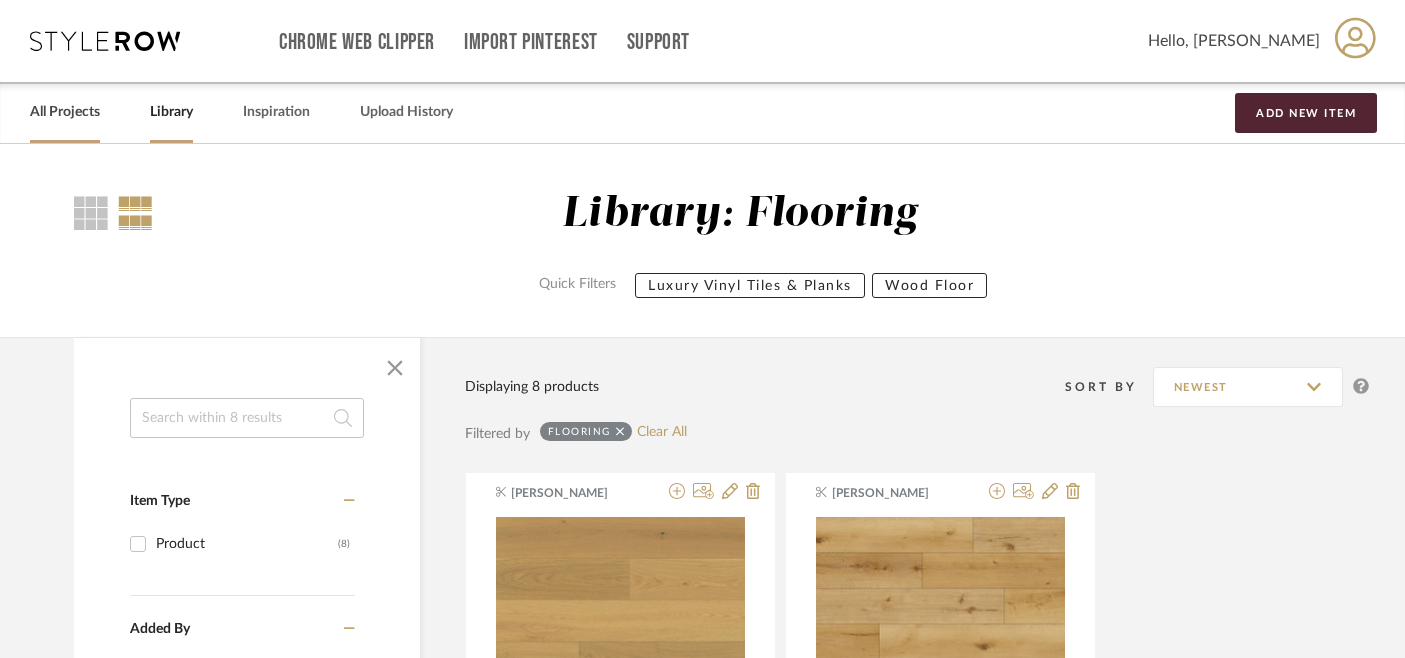 click on "All Projects" at bounding box center (65, 112) 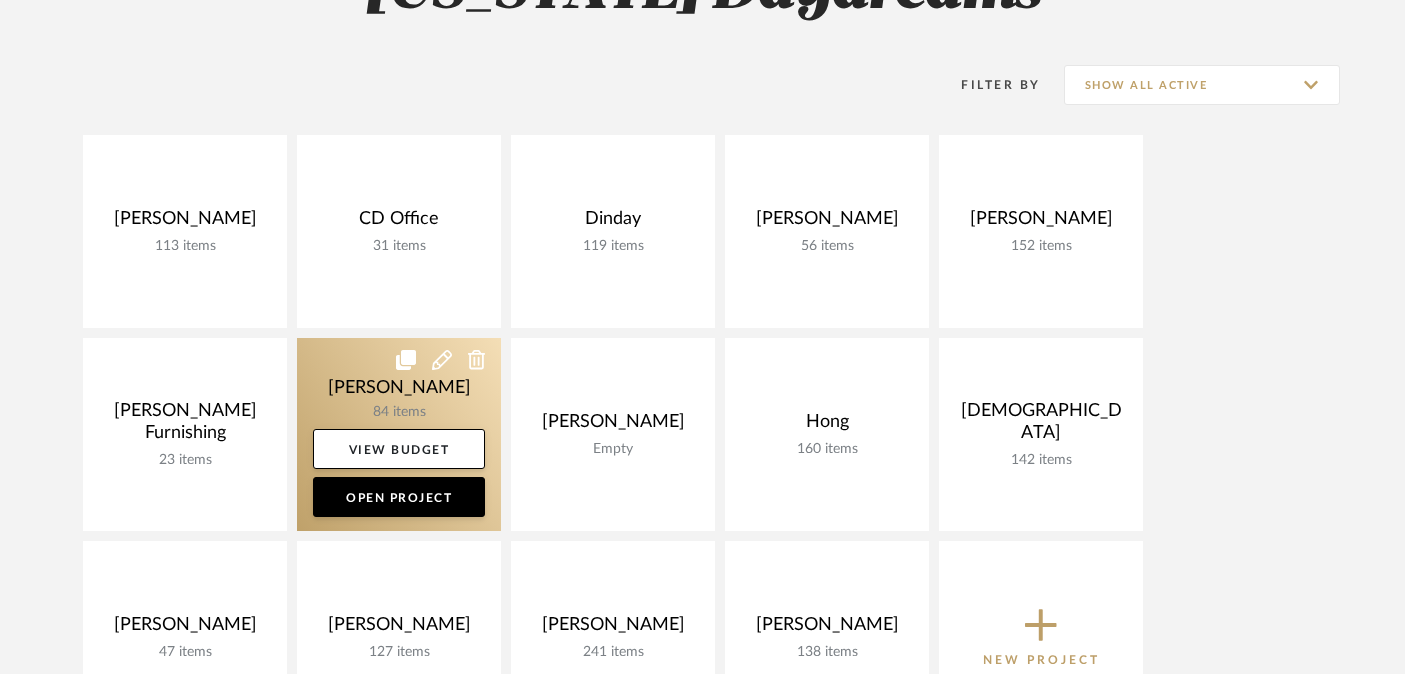 scroll, scrollTop: 415, scrollLeft: 0, axis: vertical 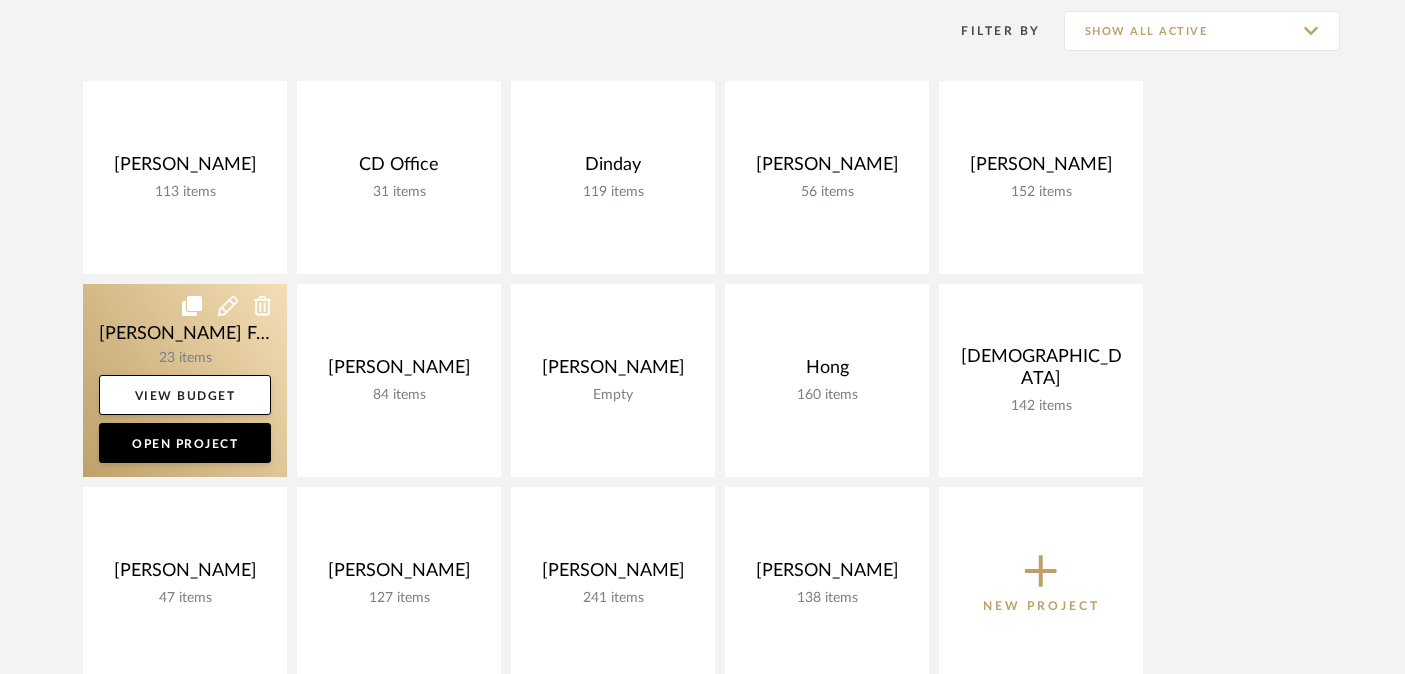 click 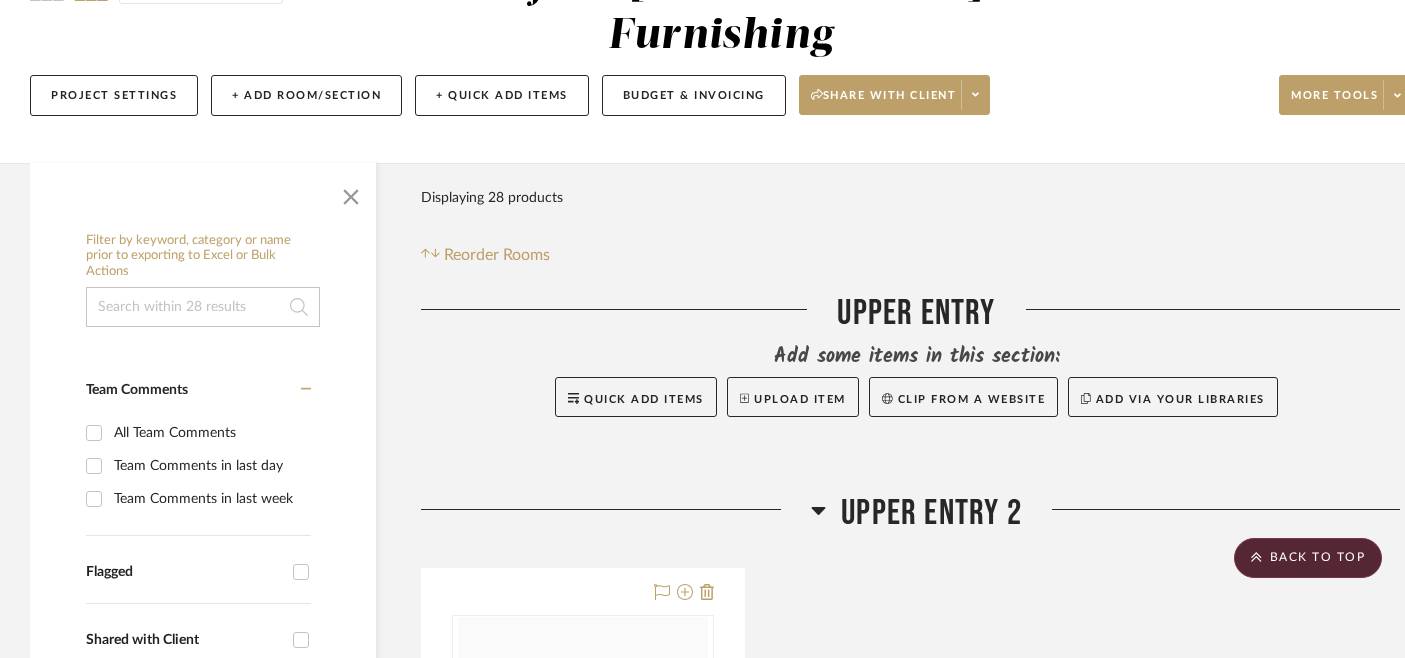 scroll, scrollTop: 0, scrollLeft: 0, axis: both 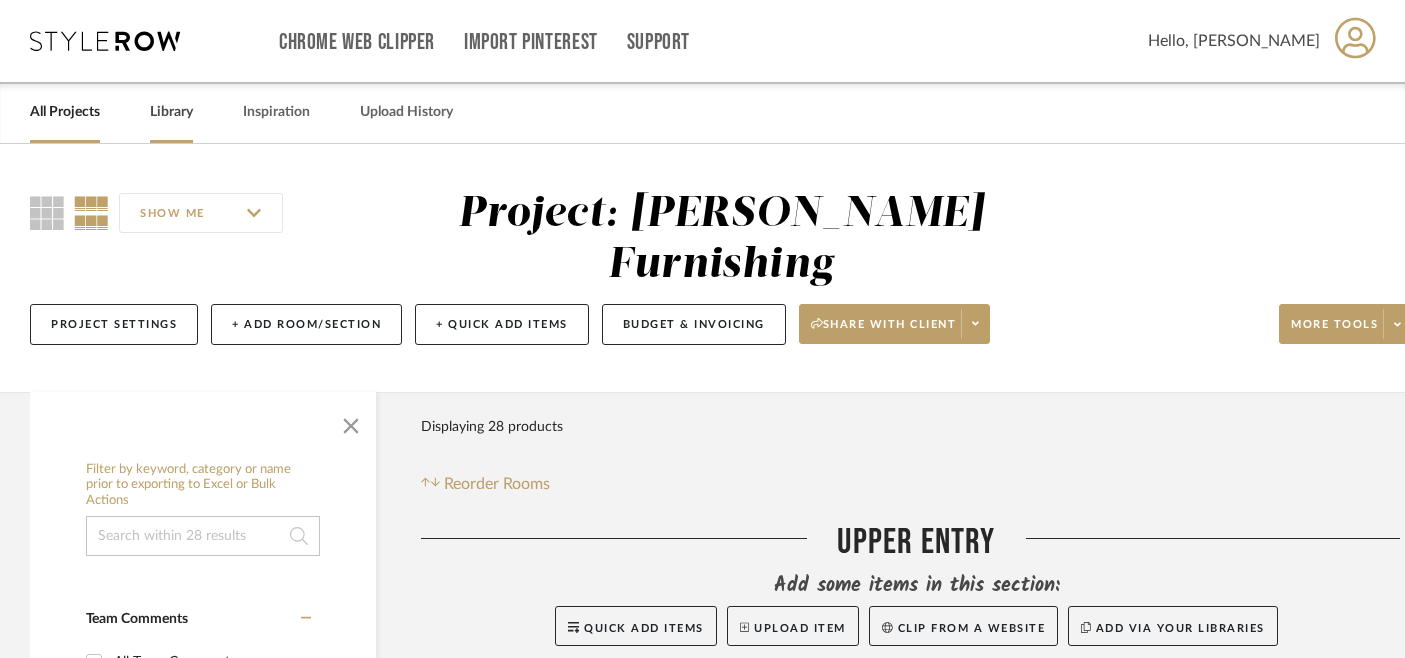 click on "Library" at bounding box center (171, 112) 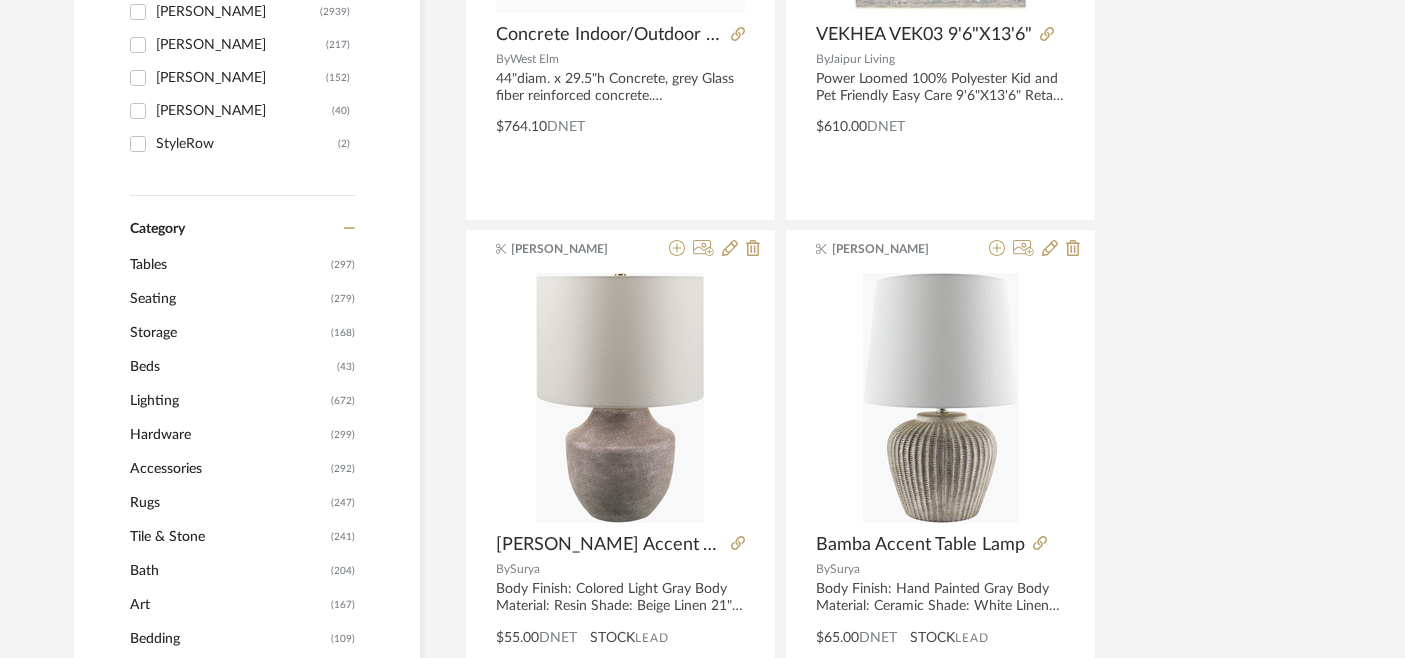 click on "Tables" 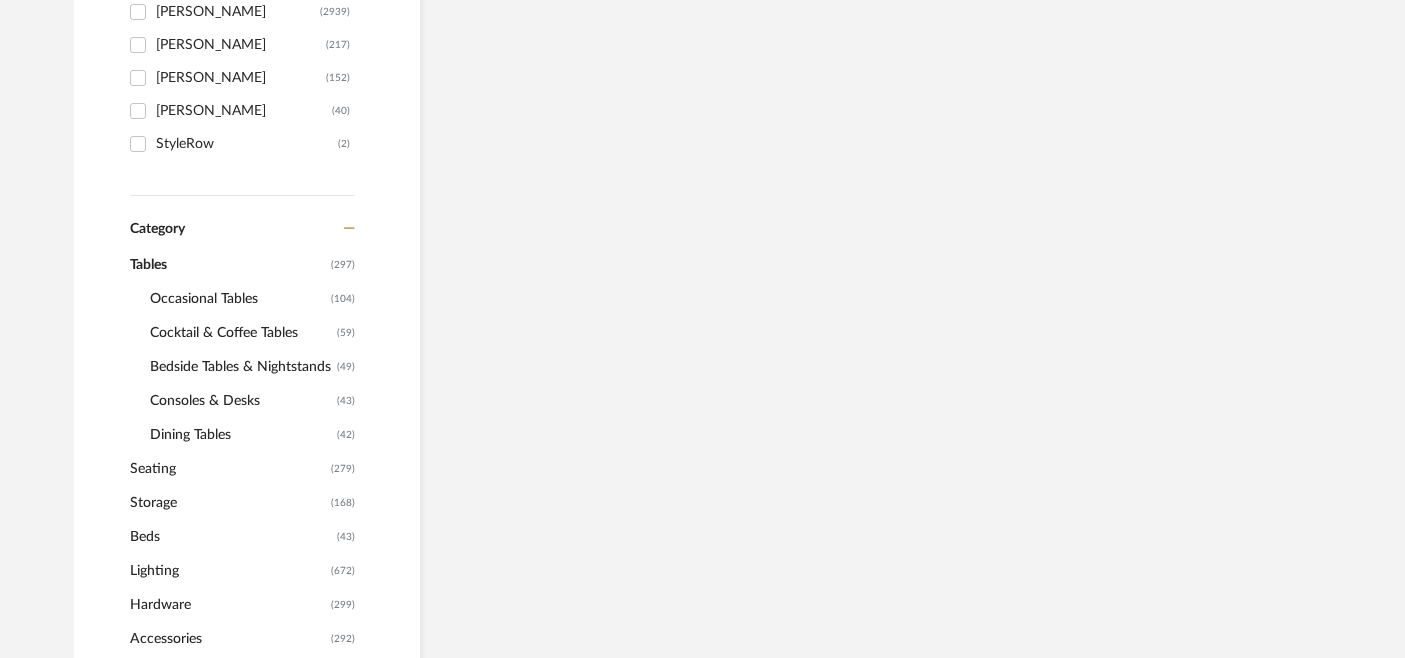 scroll, scrollTop: 660, scrollLeft: 0, axis: vertical 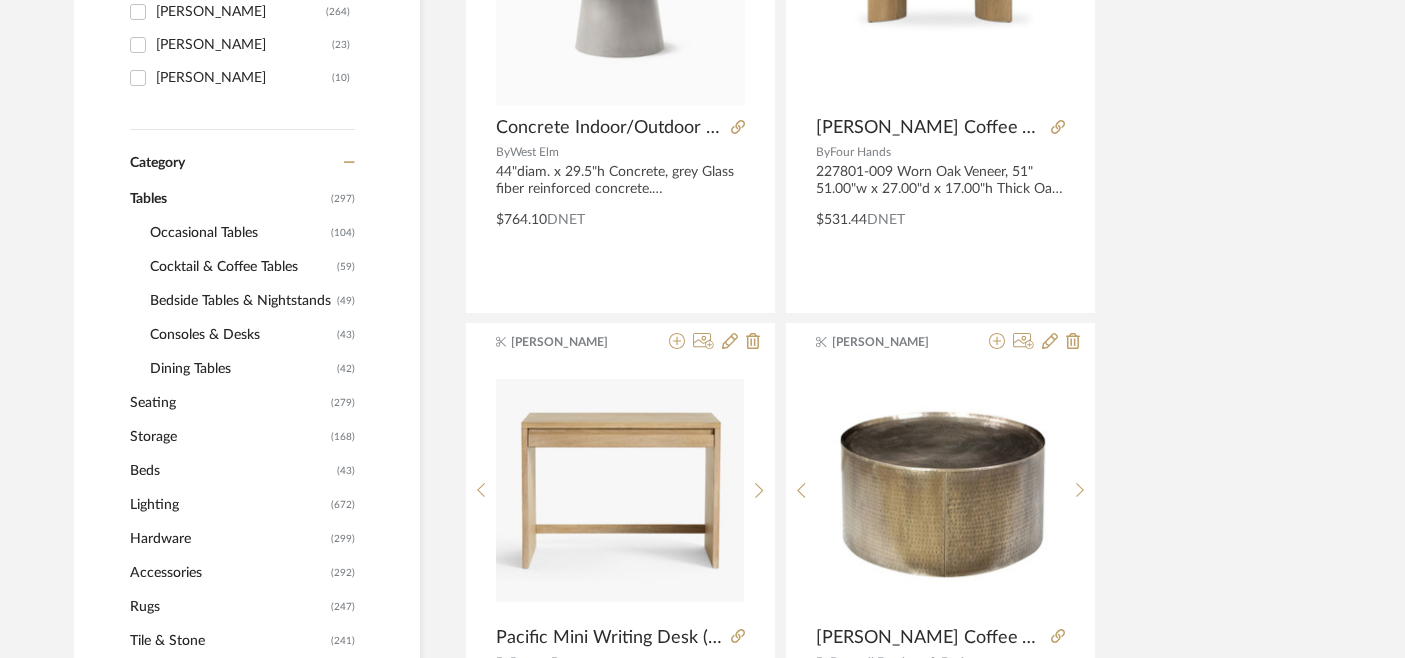 click on "Occasional Tables" 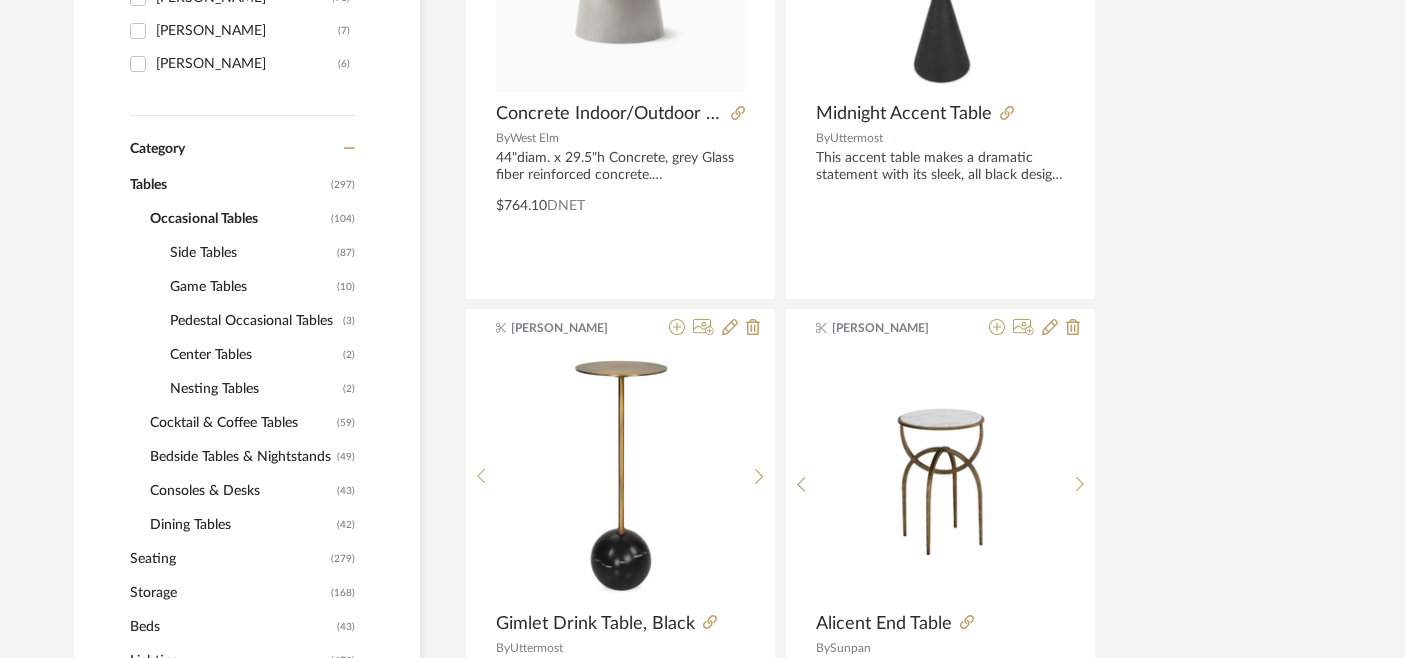scroll, scrollTop: 799, scrollLeft: 0, axis: vertical 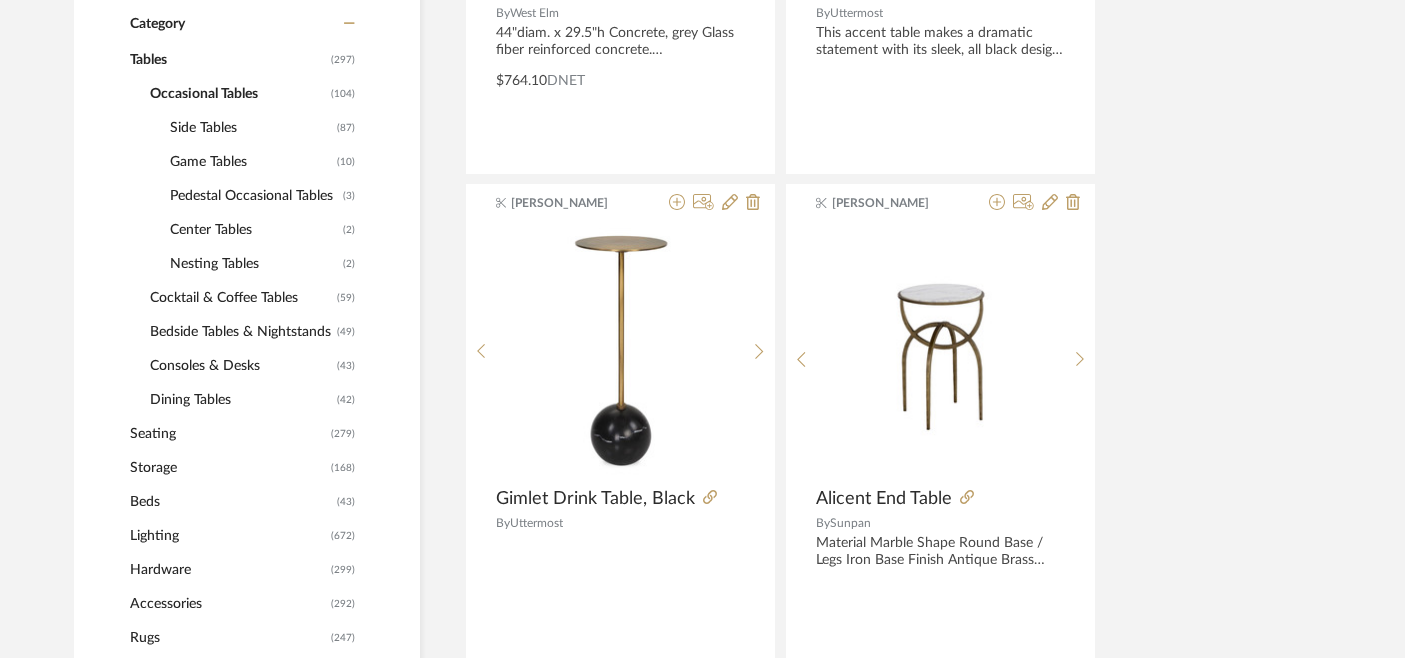 click on "Pedestal Occasional Tables" 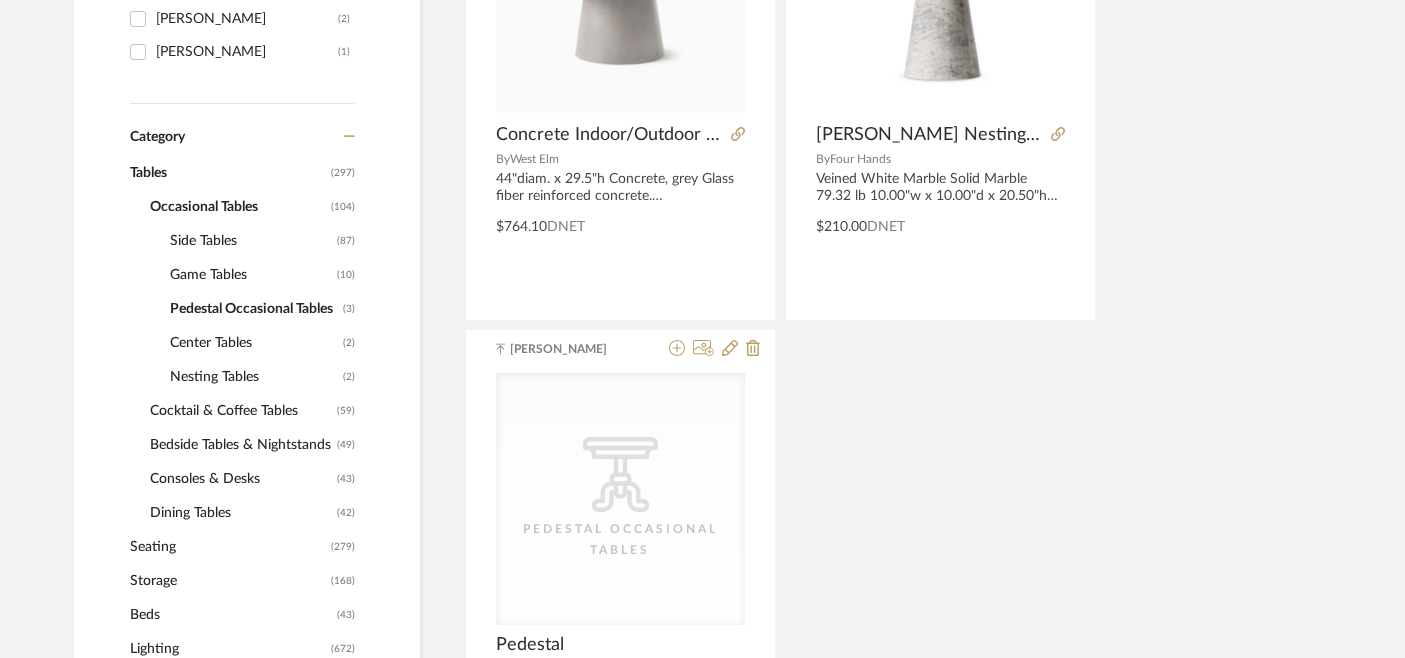 scroll, scrollTop: 658, scrollLeft: 0, axis: vertical 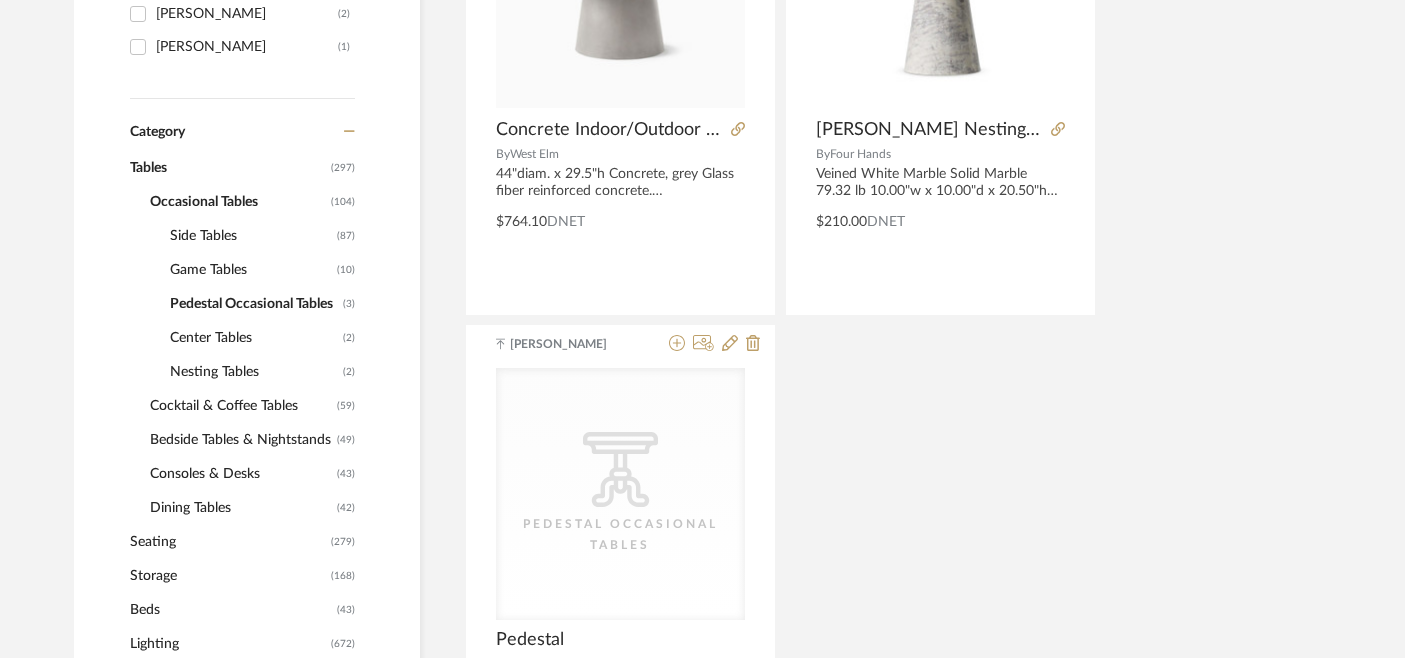 click on "Tables" 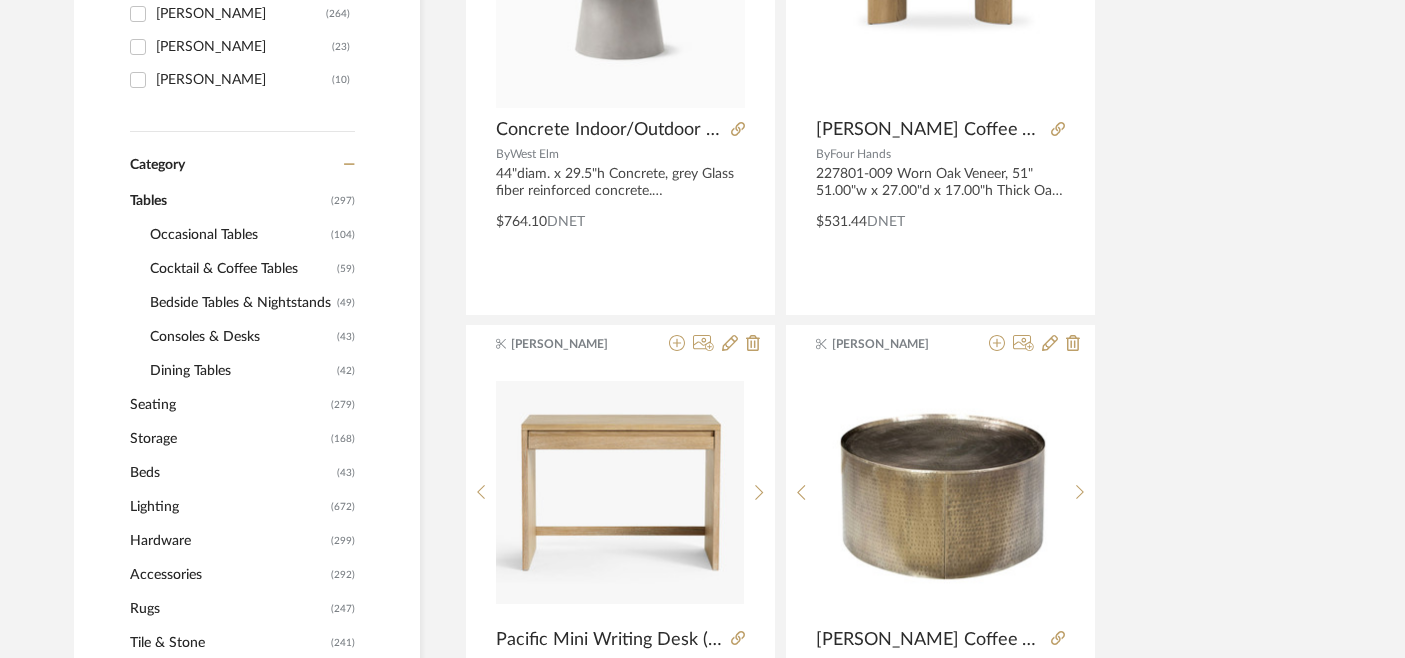 click on "Dining Tables" 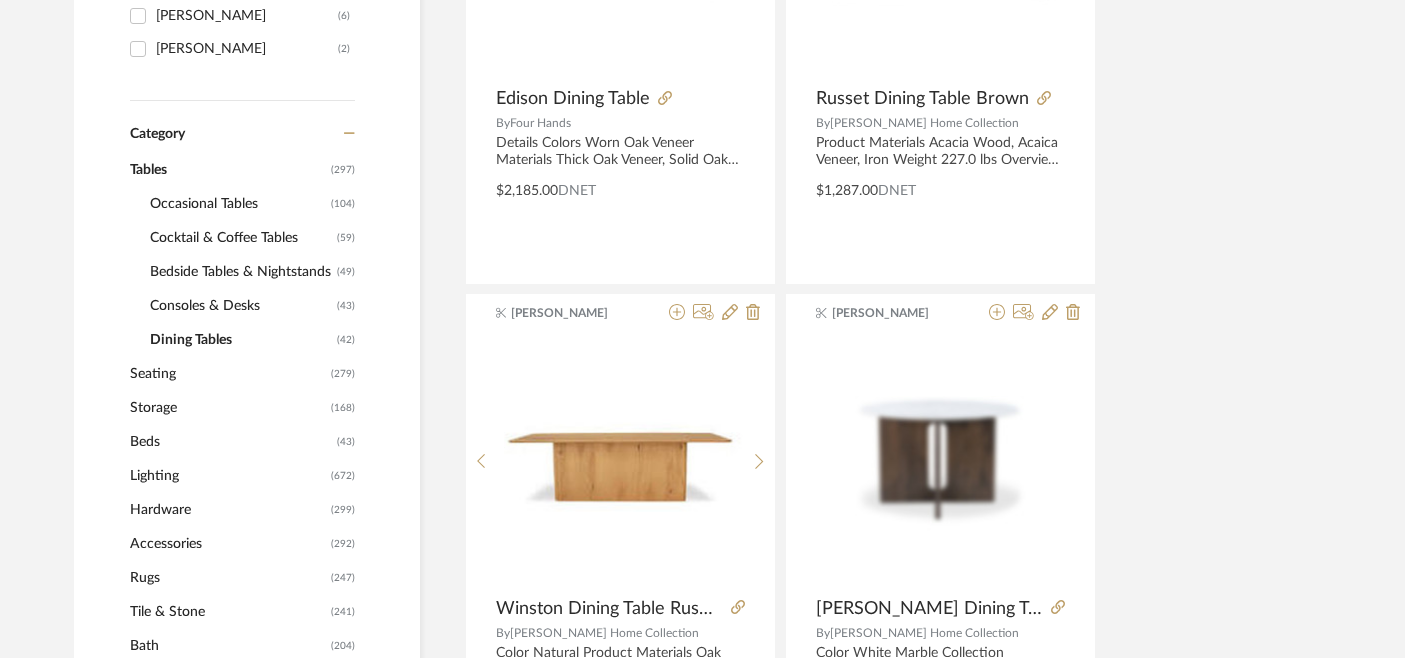 scroll, scrollTop: 609, scrollLeft: 0, axis: vertical 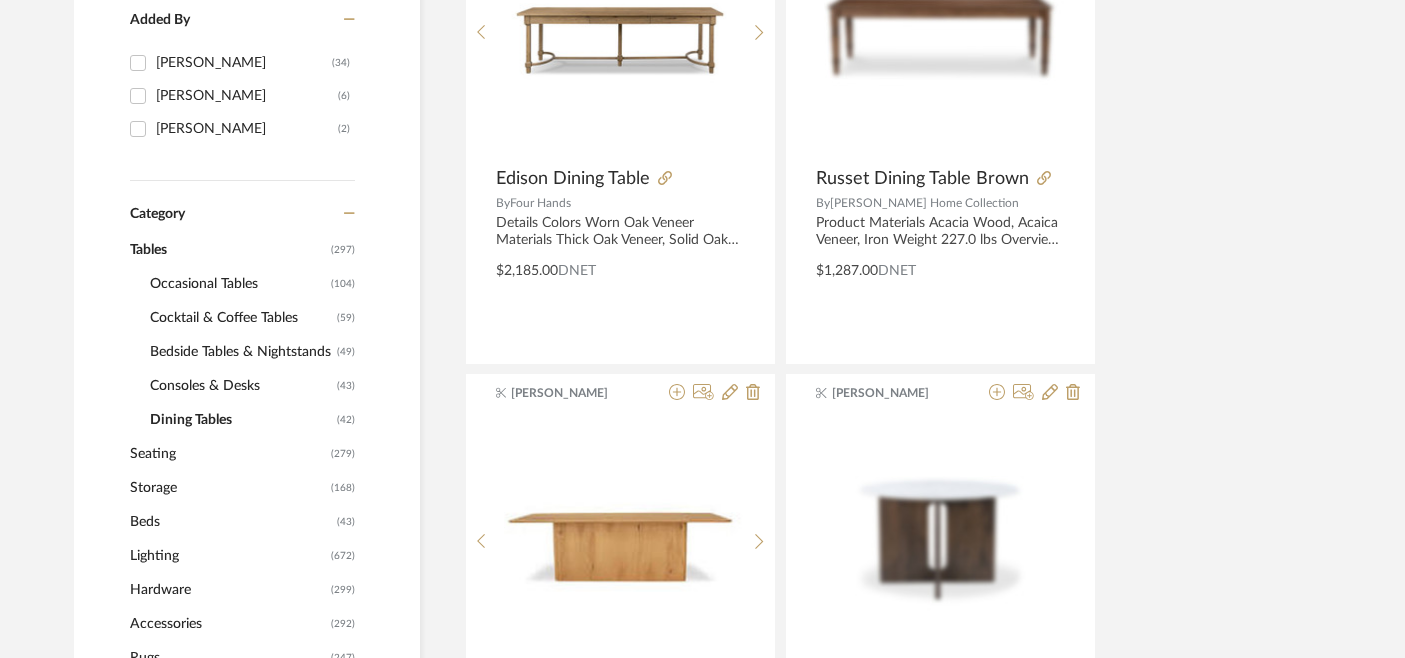 click on "Tables" 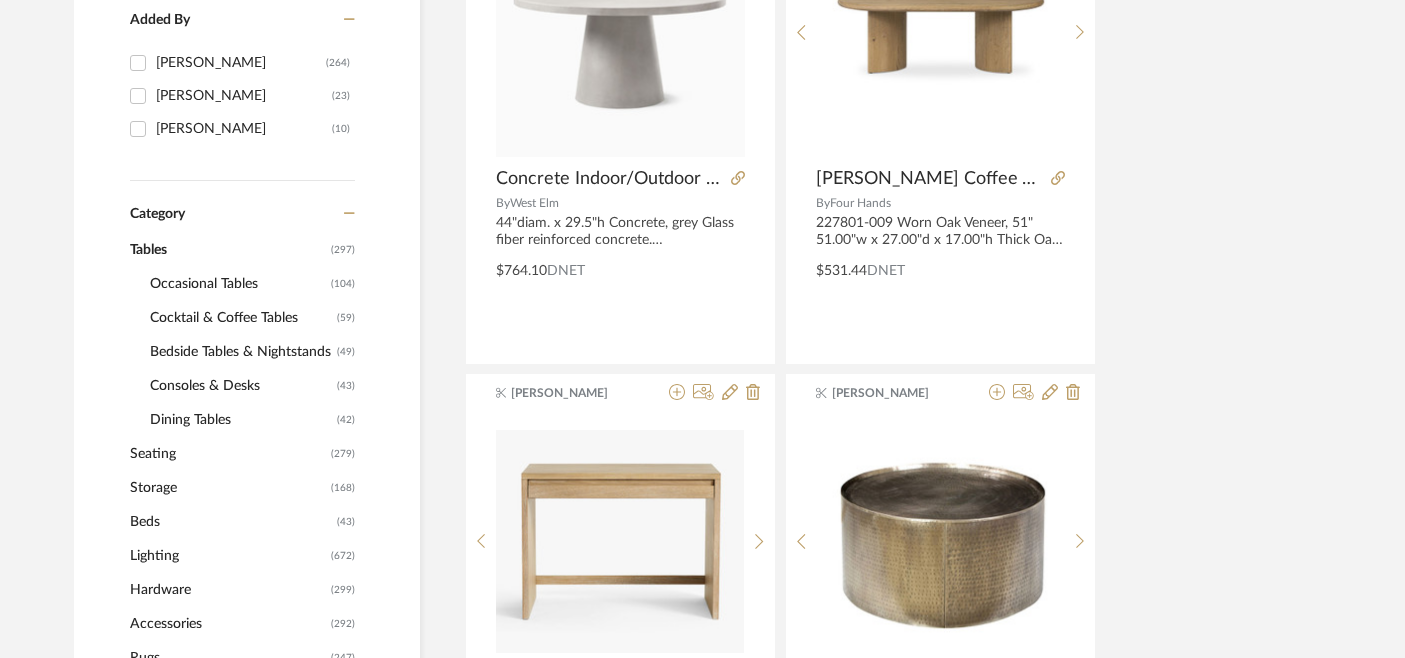 click on "Cocktail & Coffee Tables" 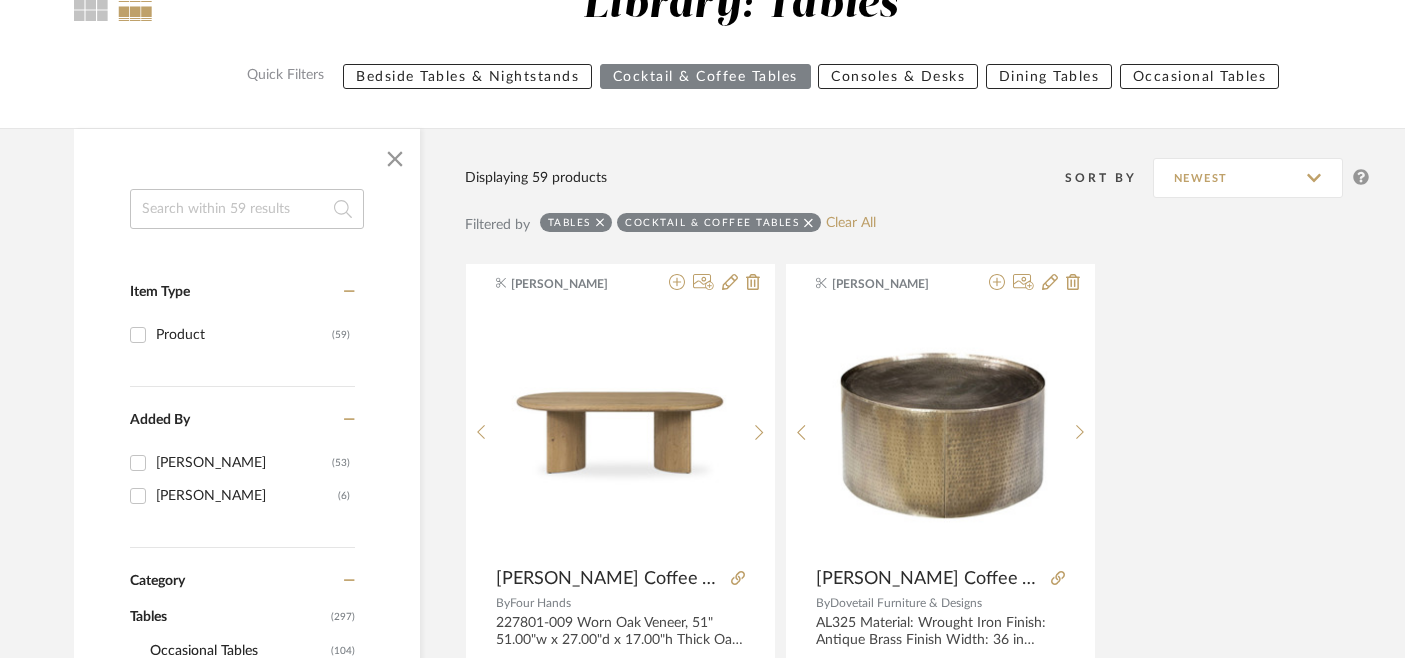 scroll, scrollTop: 90, scrollLeft: 0, axis: vertical 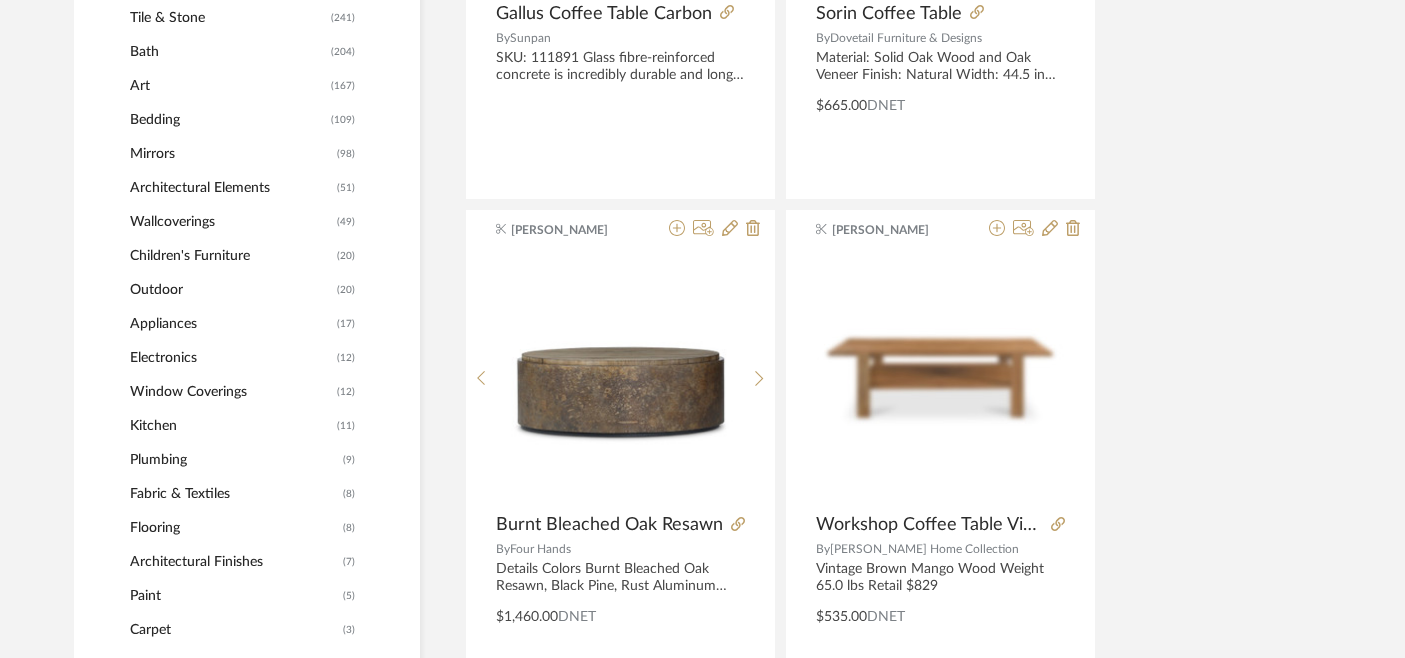 click on "Outdoor" 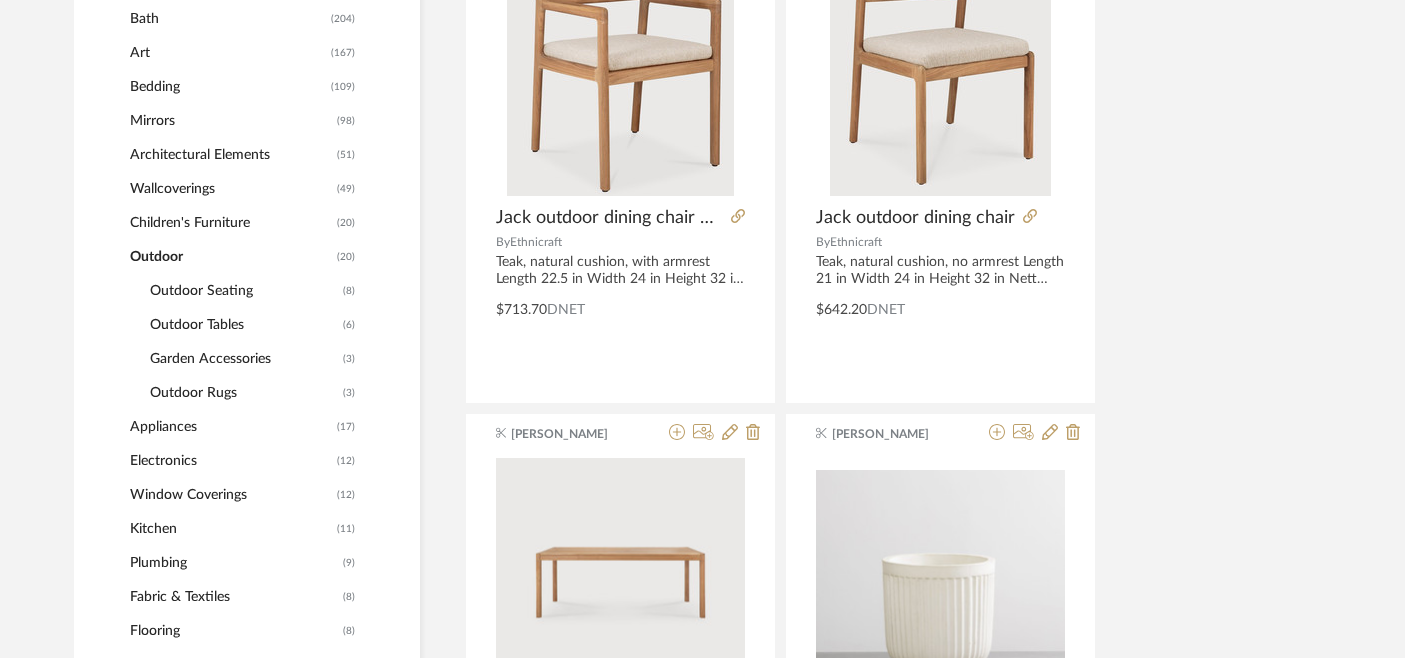 scroll, scrollTop: 1047, scrollLeft: 0, axis: vertical 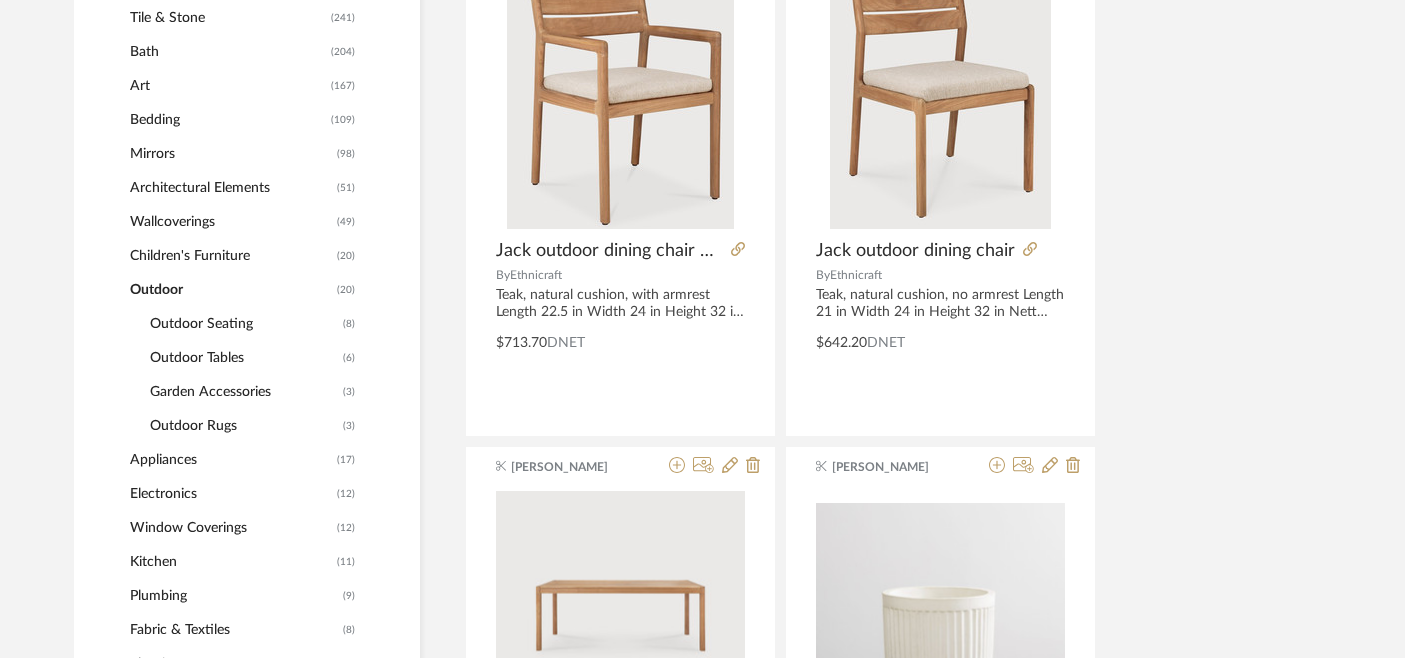 click on "Outdoor Tables" 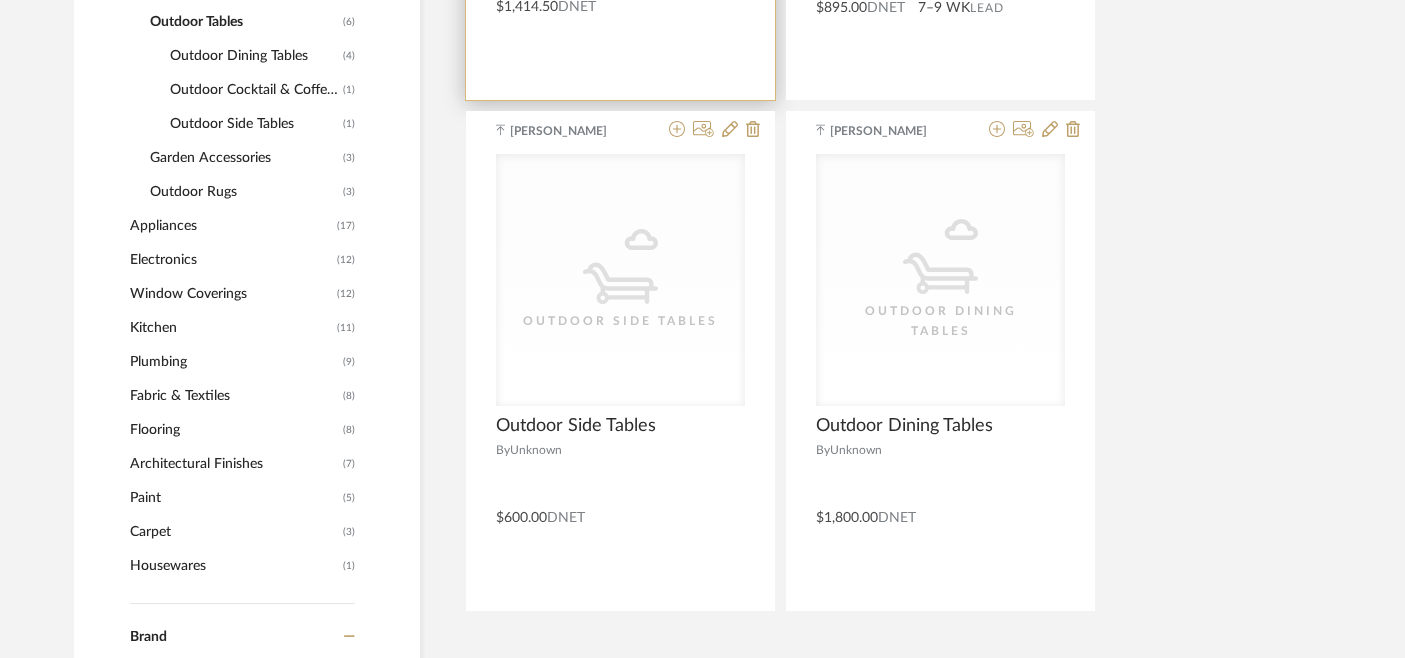 scroll, scrollTop: 1033, scrollLeft: 0, axis: vertical 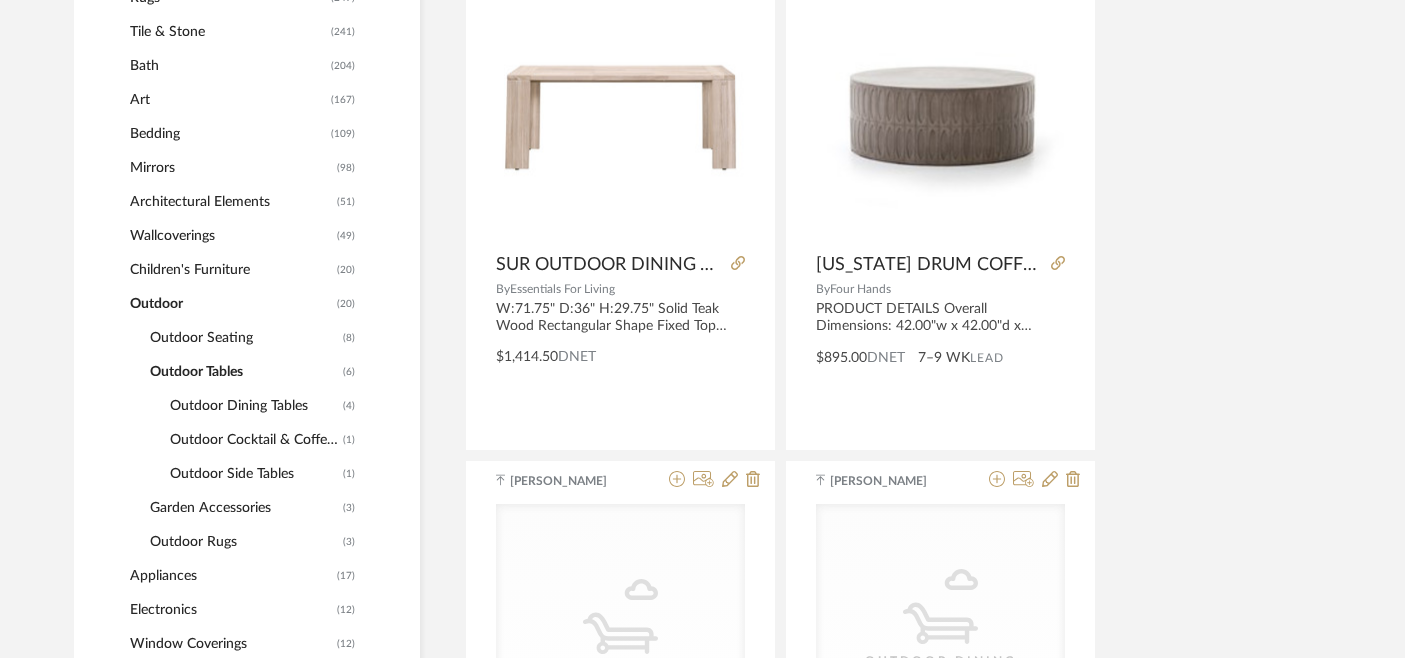 click on "Outdoor" 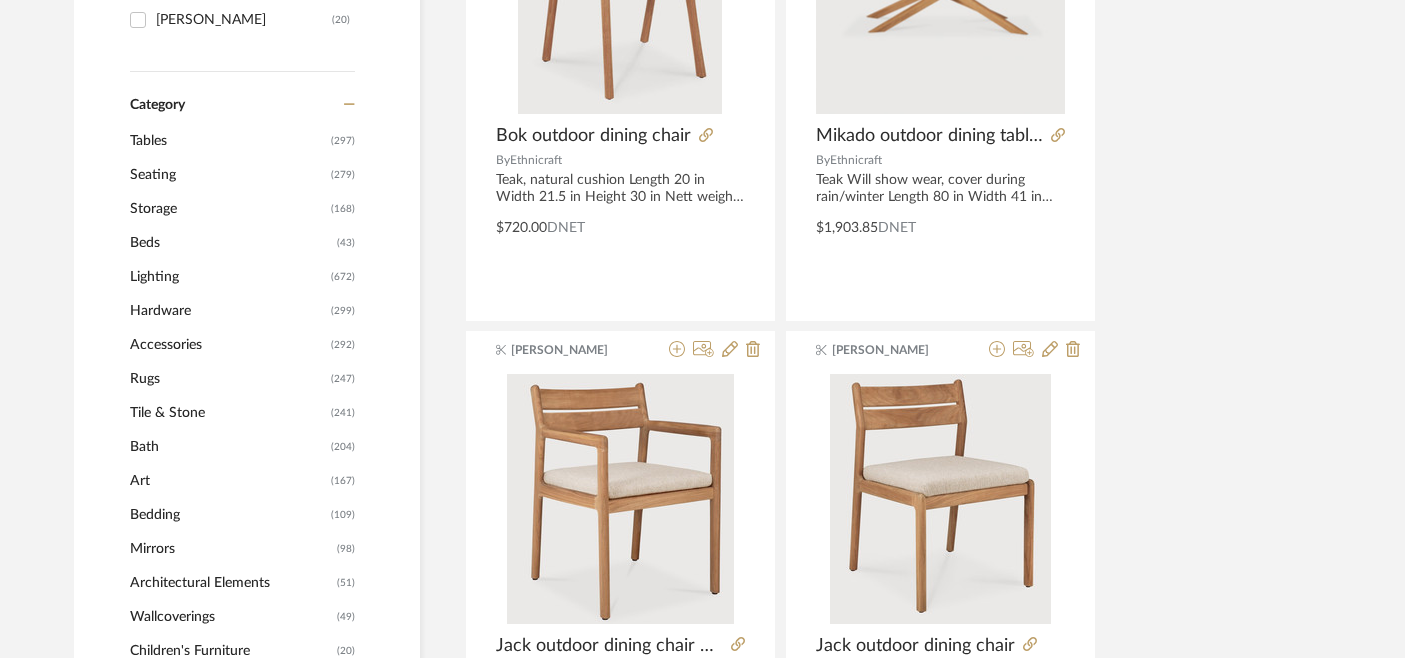 scroll, scrollTop: 650, scrollLeft: 0, axis: vertical 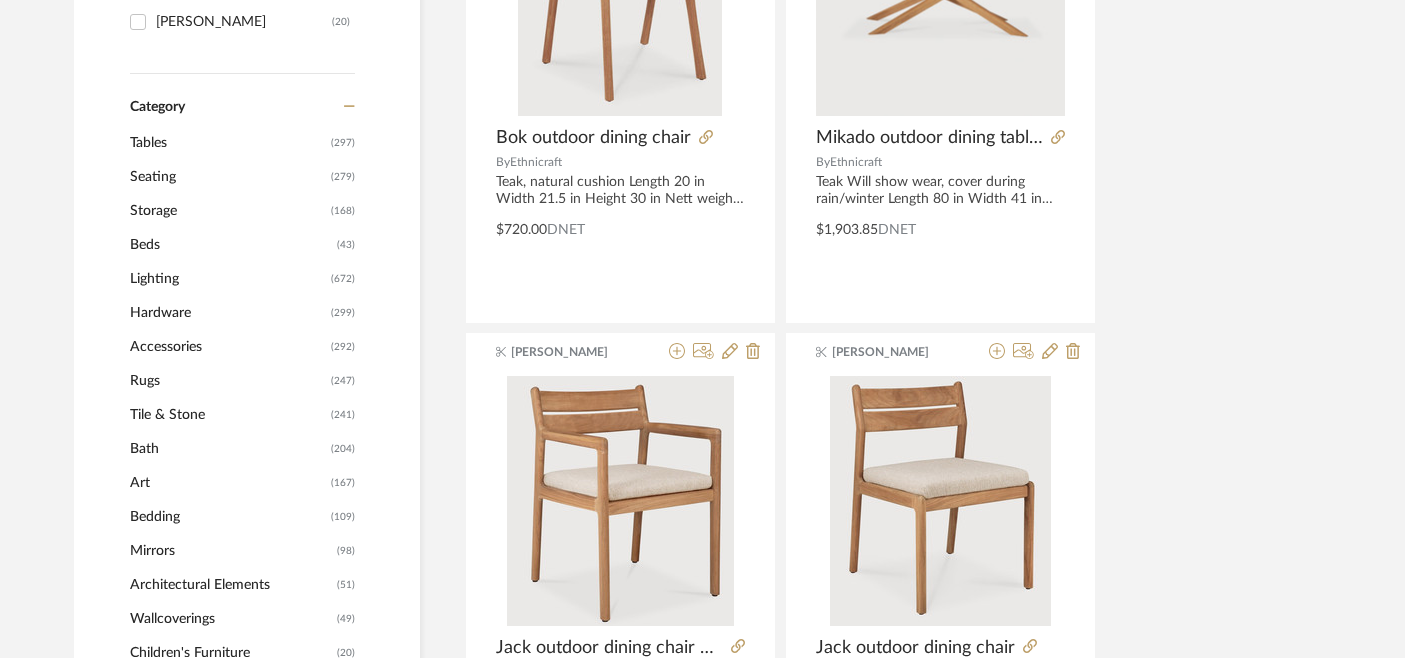 click on "Tables" 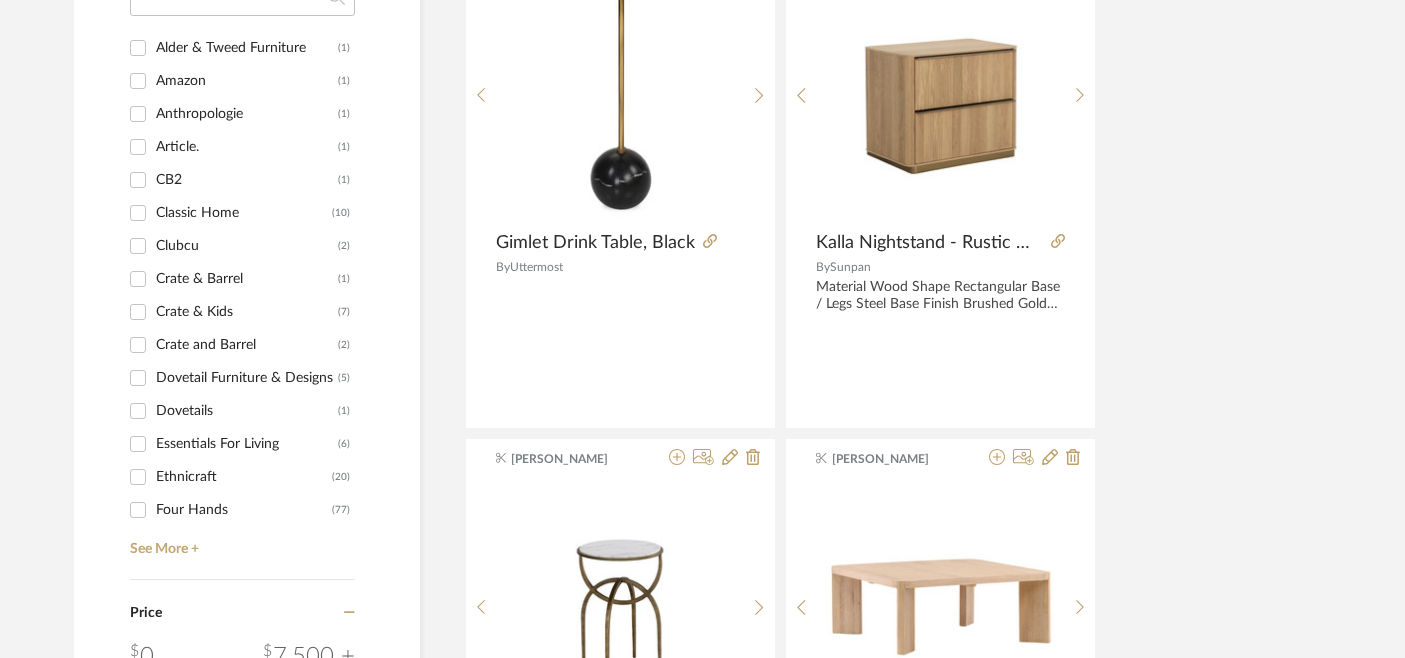 scroll, scrollTop: 2079, scrollLeft: 0, axis: vertical 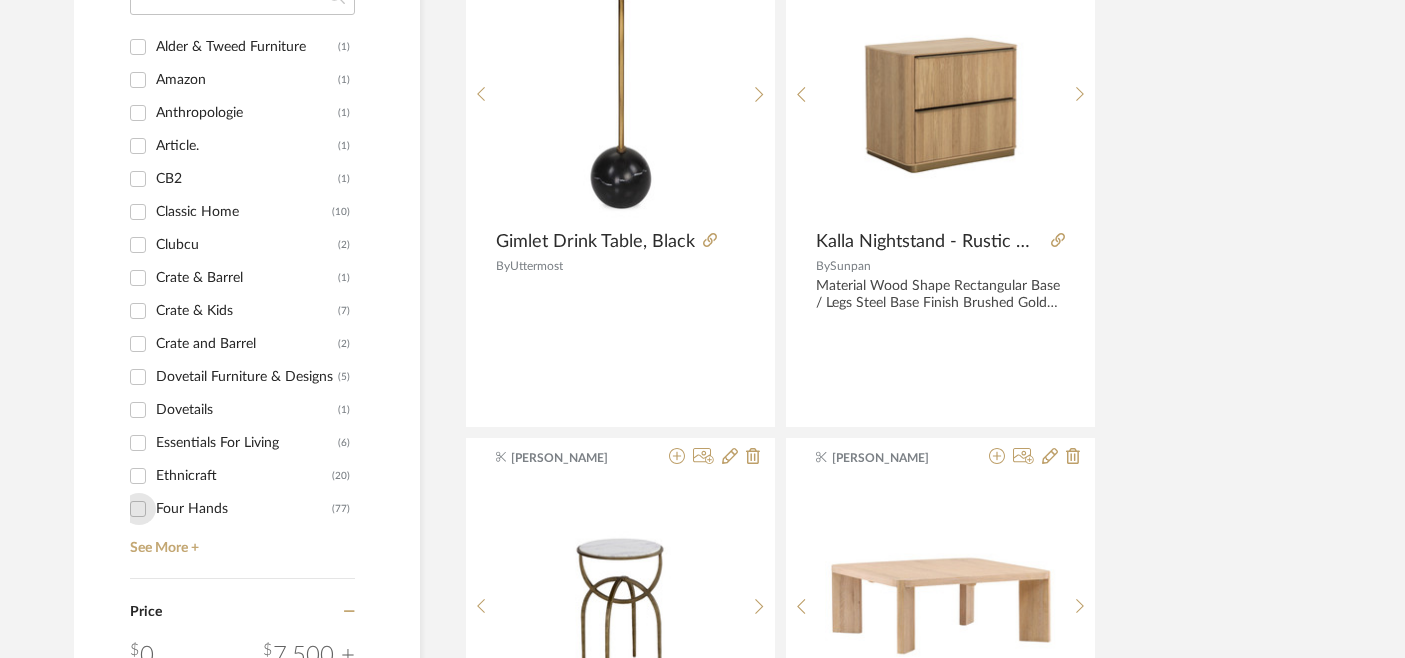 click on "Four Hands  (77)" at bounding box center (138, 509) 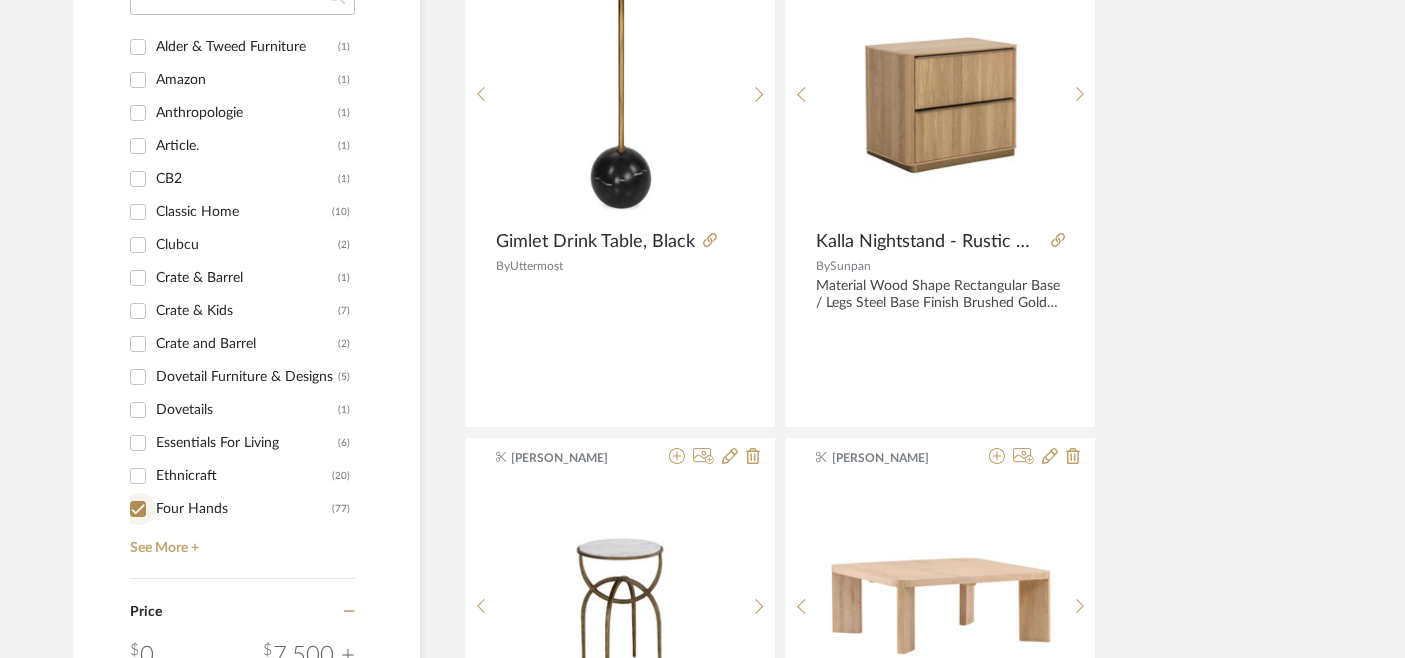 checkbox on "true" 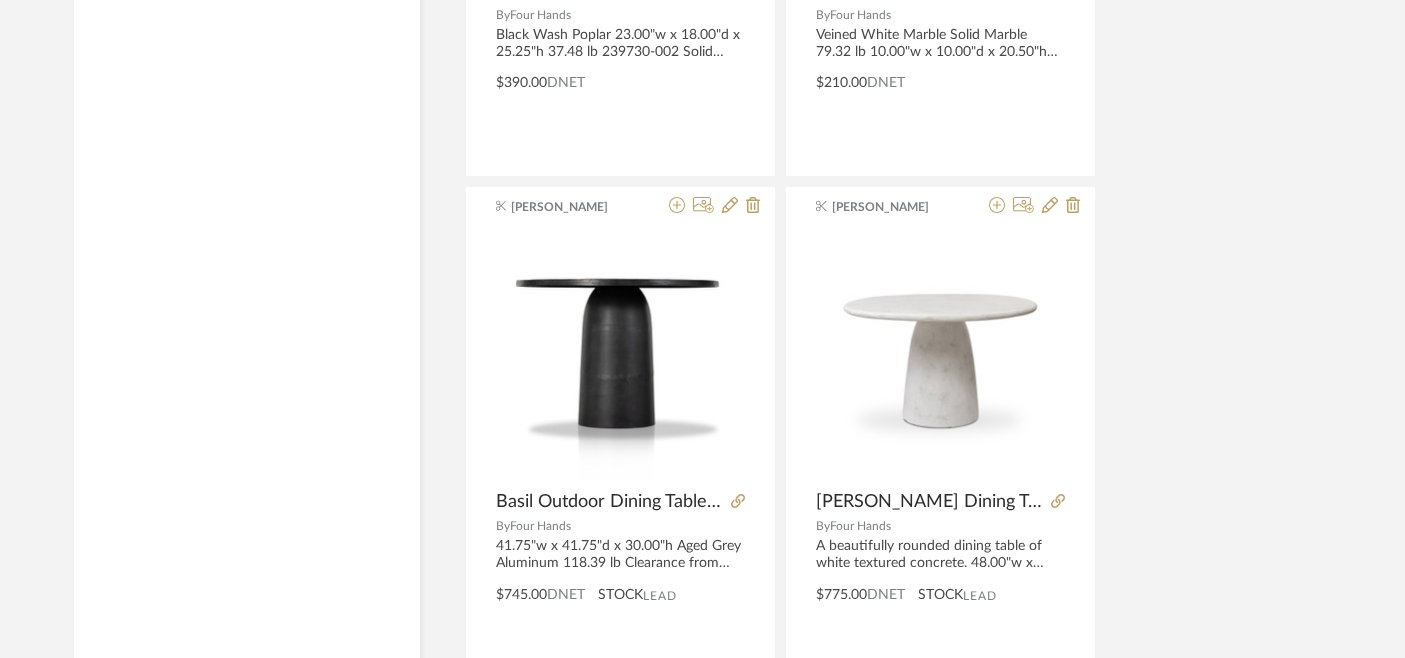 scroll, scrollTop: 6451, scrollLeft: 0, axis: vertical 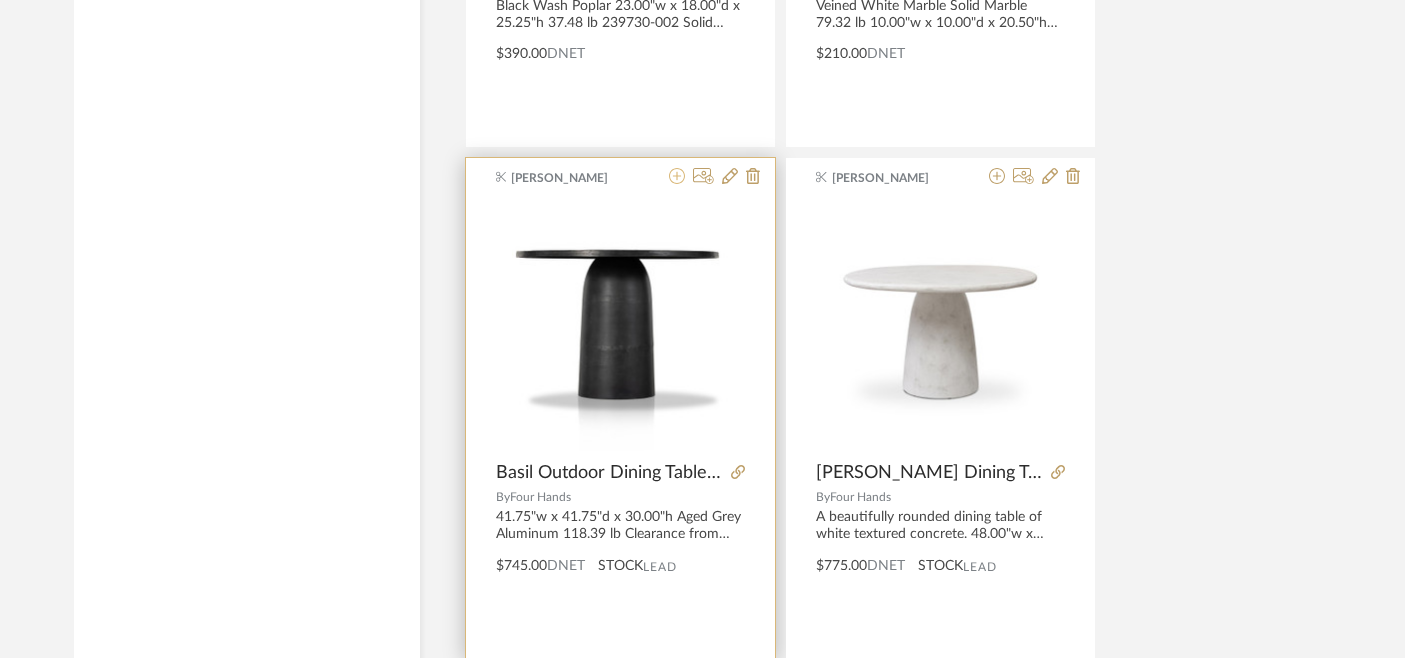 click 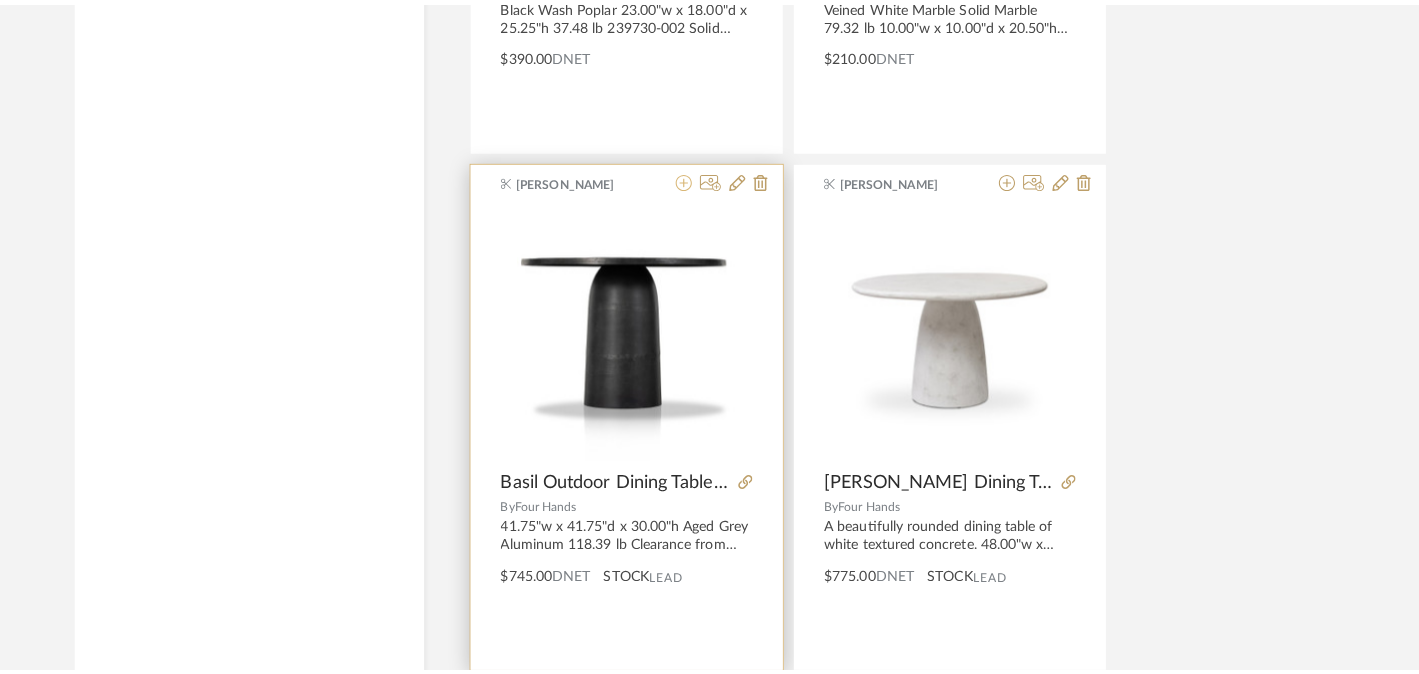 scroll, scrollTop: 0, scrollLeft: 0, axis: both 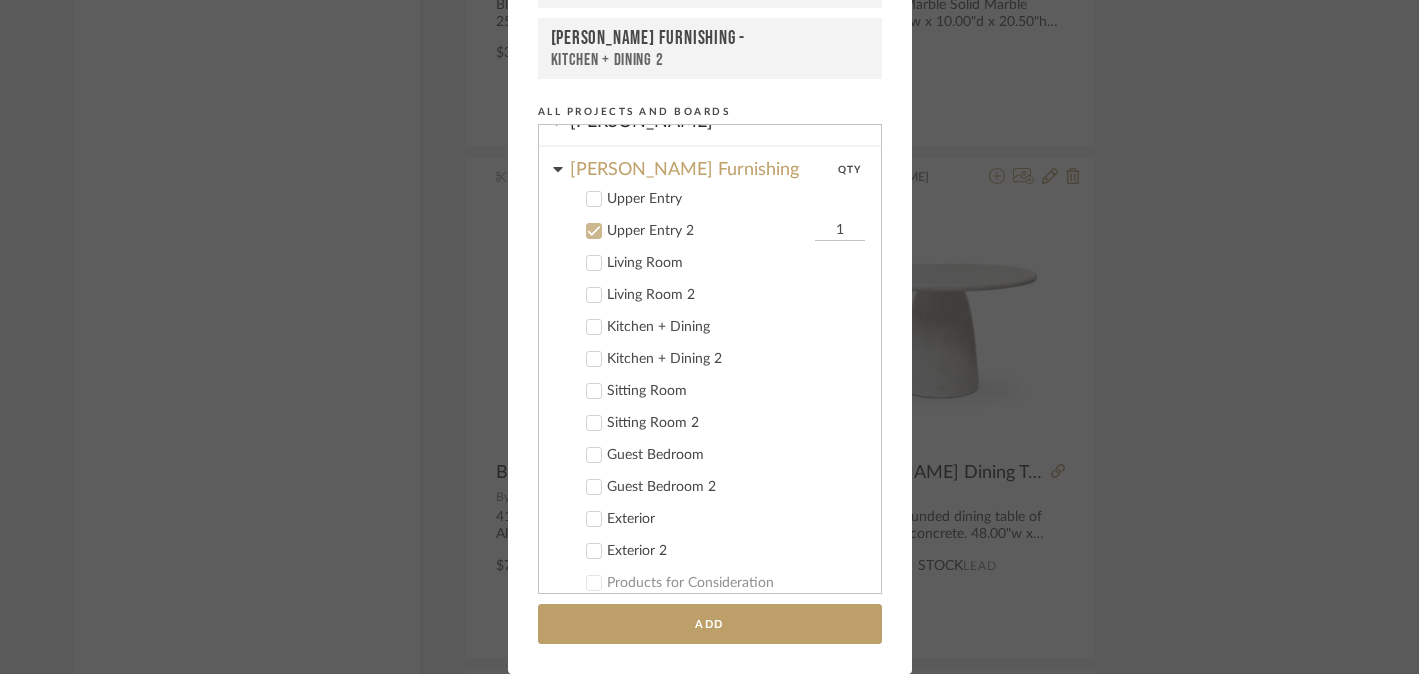 click 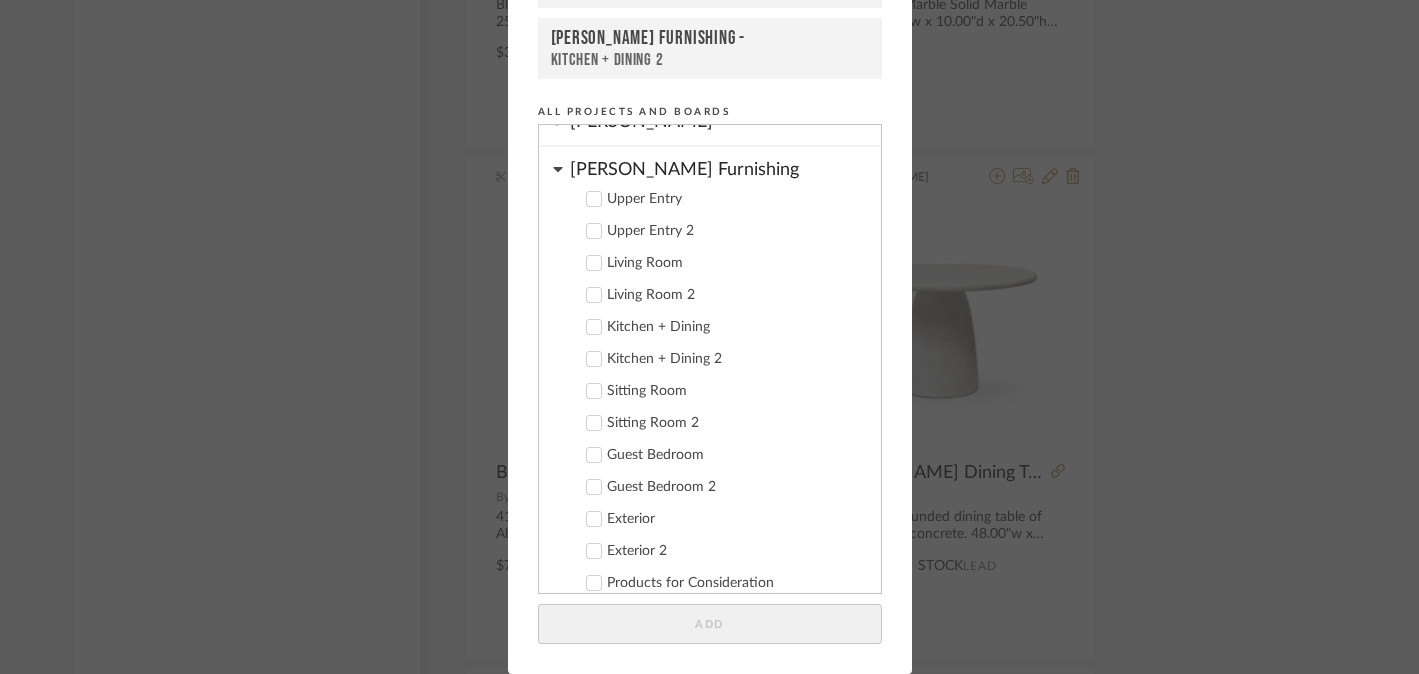 click 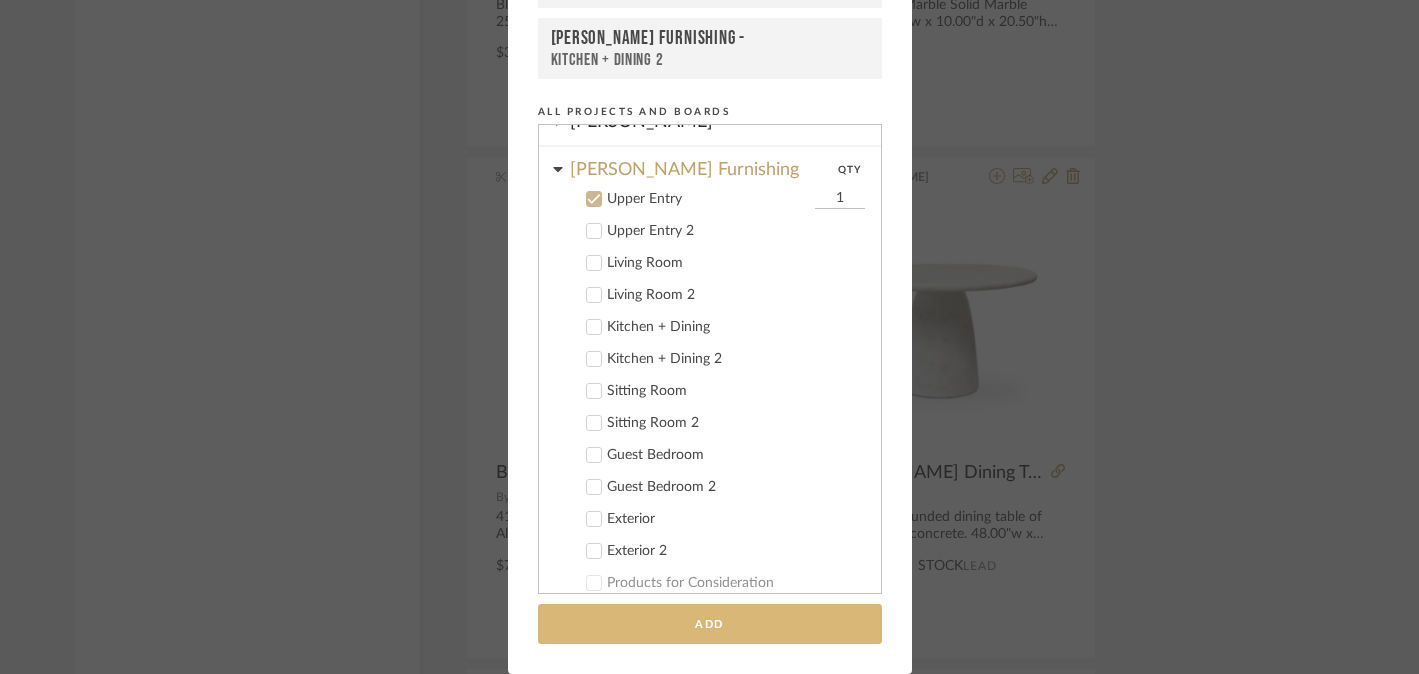 click on "Add" at bounding box center (710, 624) 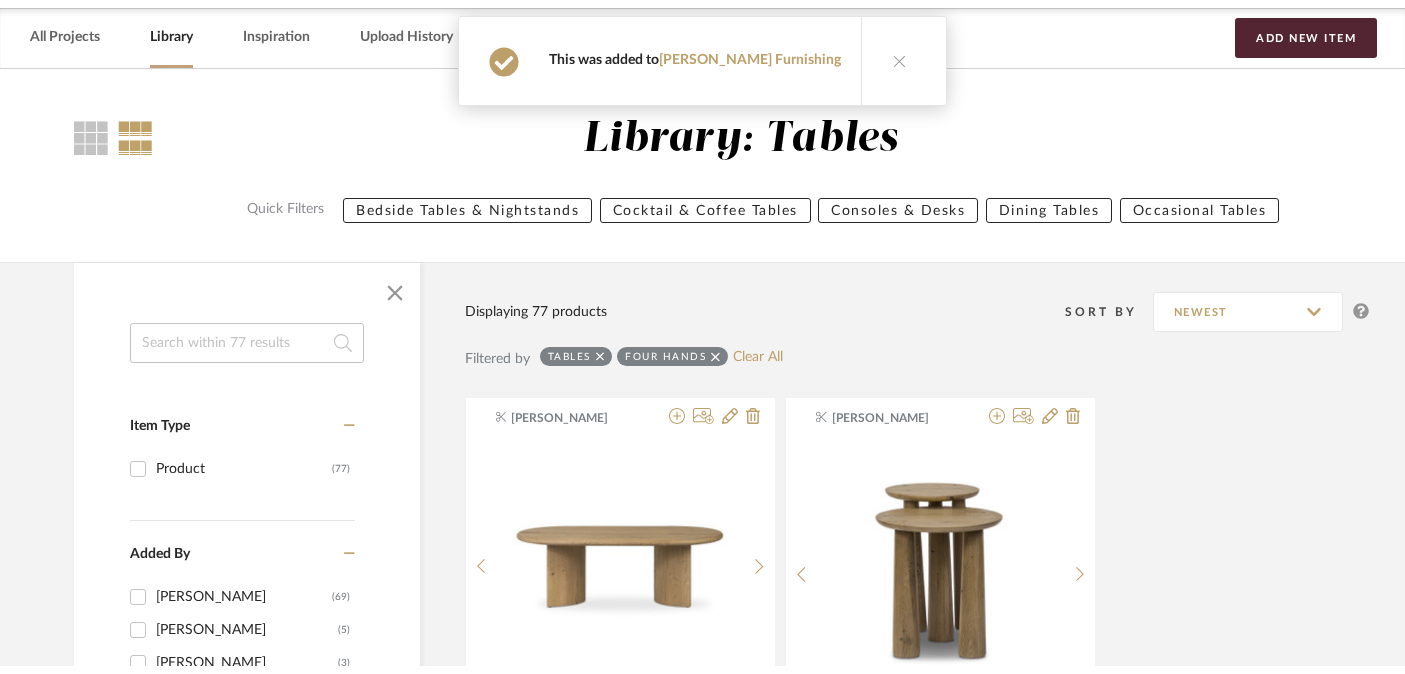 scroll, scrollTop: 0, scrollLeft: 0, axis: both 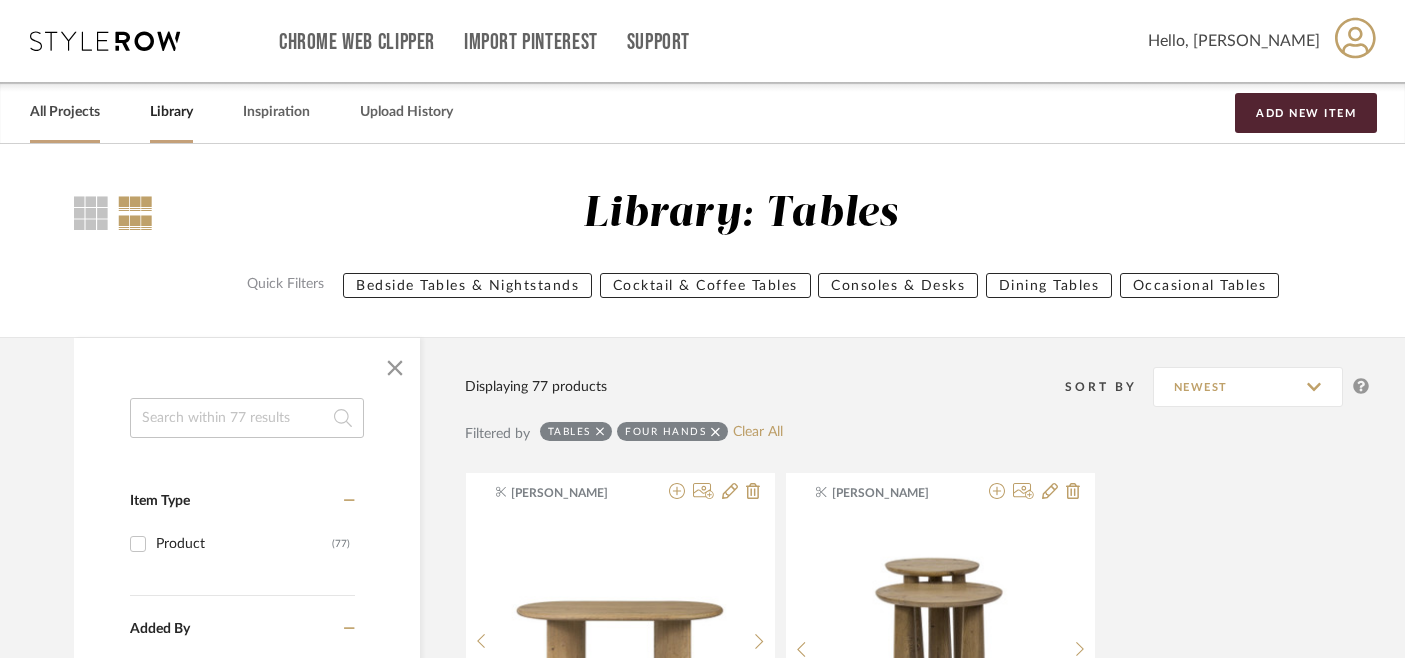 click on "All Projects" at bounding box center (65, 112) 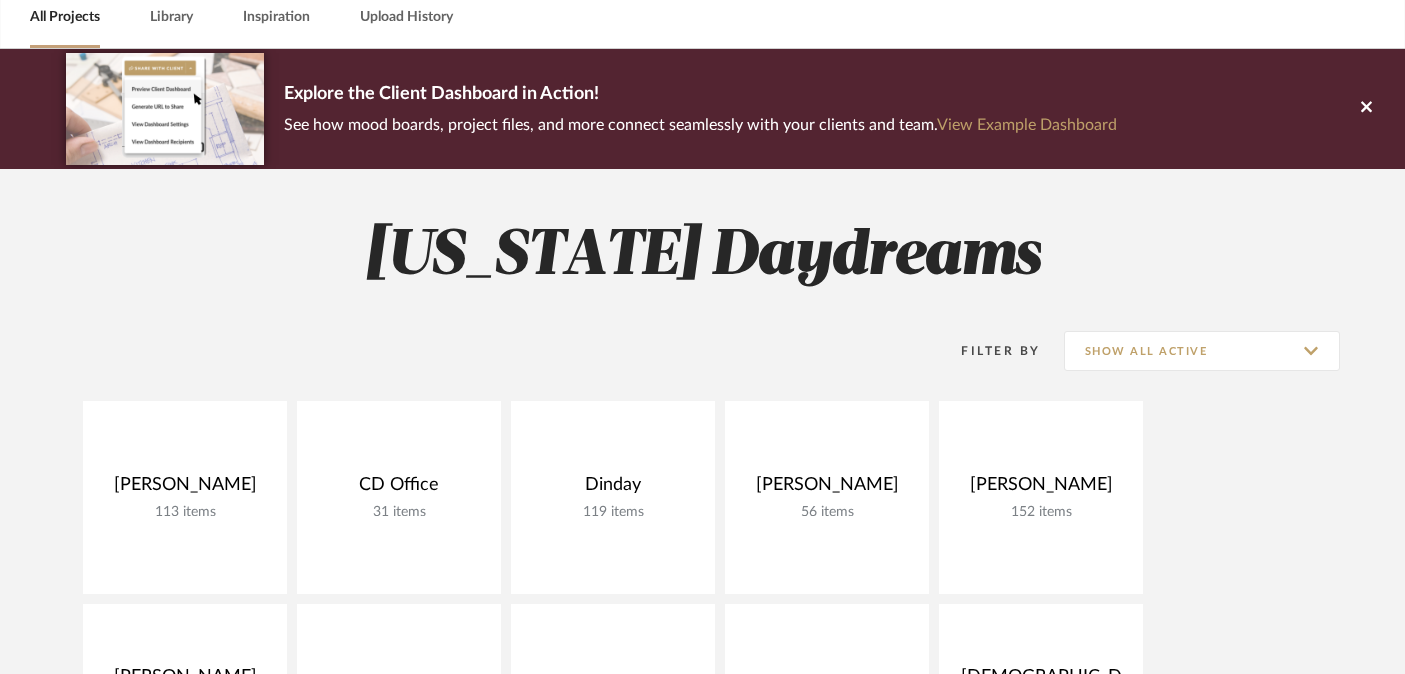 scroll, scrollTop: 198, scrollLeft: 0, axis: vertical 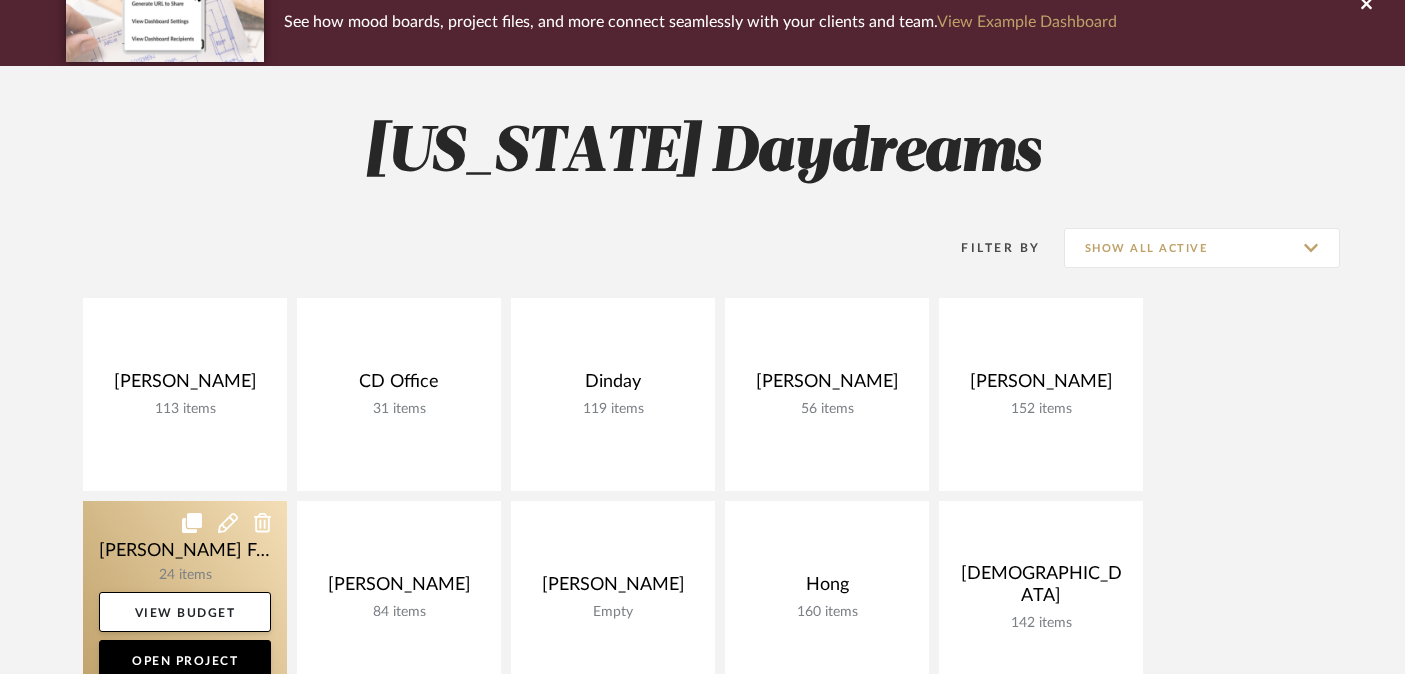 click 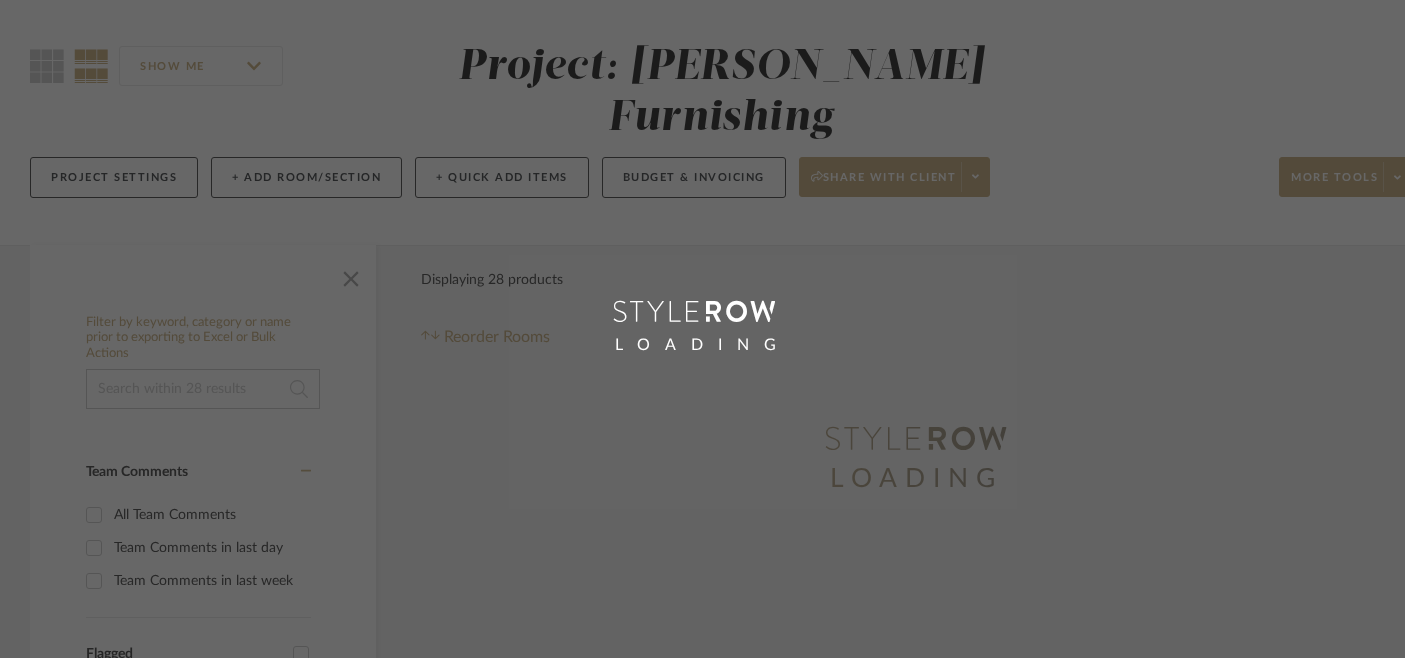 scroll, scrollTop: 36, scrollLeft: 0, axis: vertical 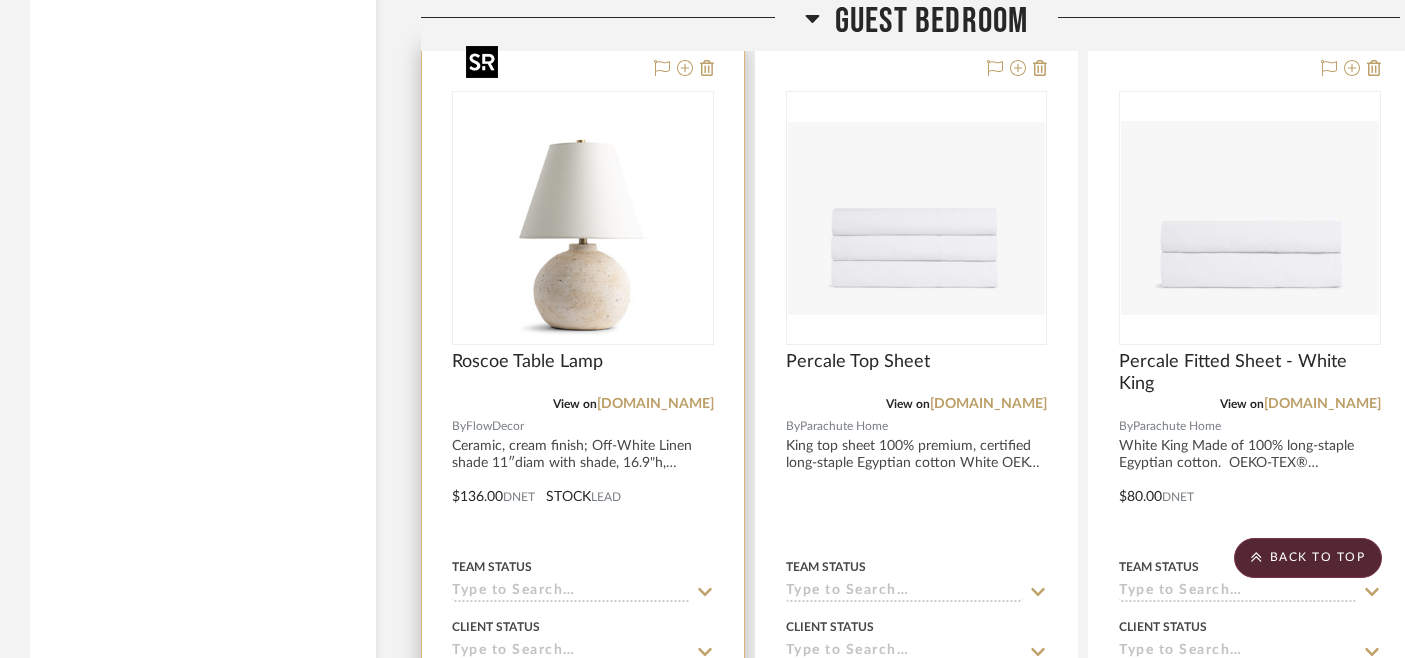 click at bounding box center [583, 218] 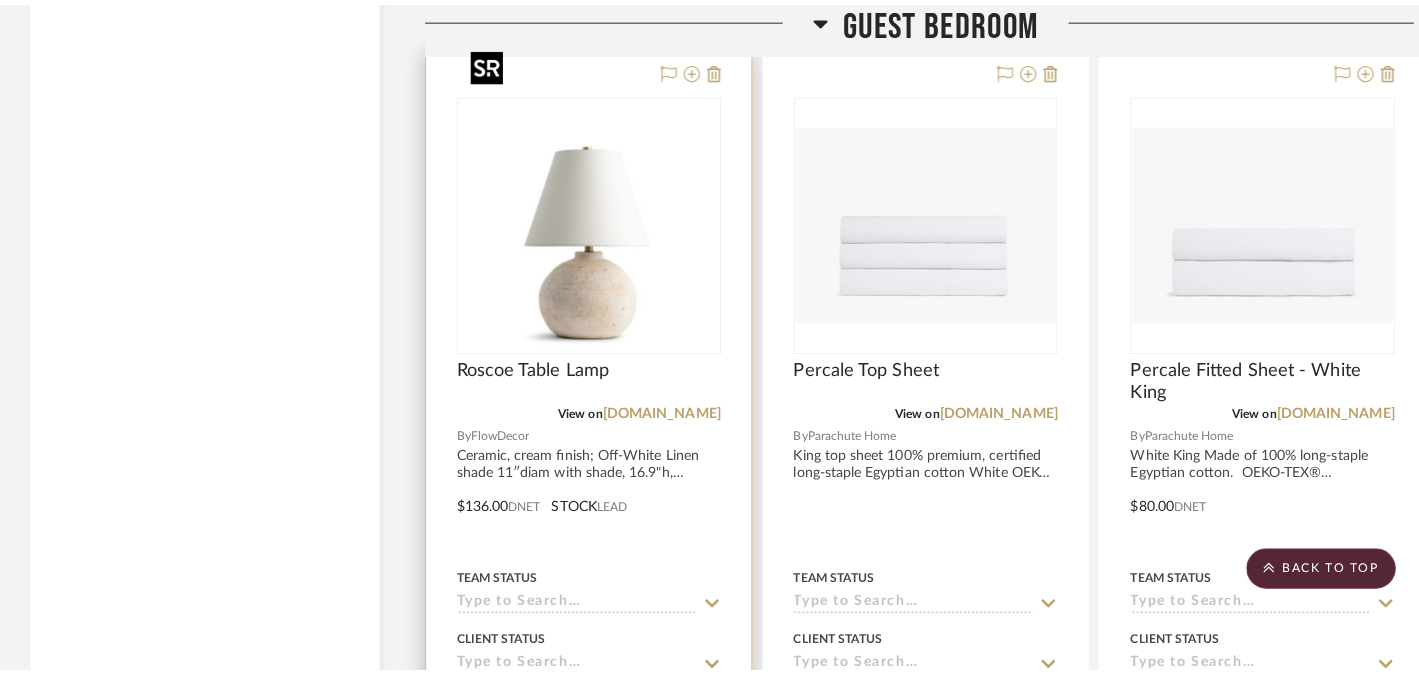scroll, scrollTop: 0, scrollLeft: 0, axis: both 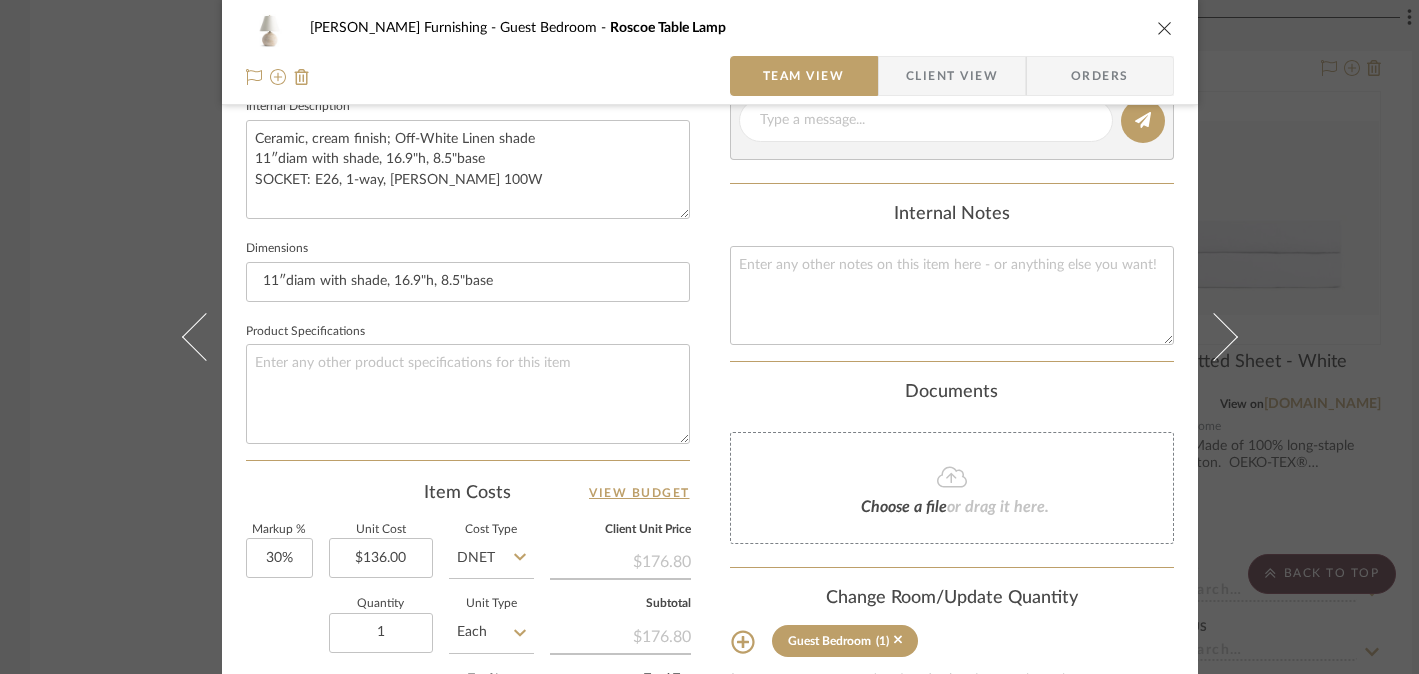 click on "[PERSON_NAME] Furnishing Guest Bedroom Roscoe Table Lamp Team View Client View Orders  Team-Facing Details   Item Name  Roscoe Table Lamp  Brand  FlowDecor  Internal Description  Ceramic, cream finish; Off-White Linen shade
11″diam with shade, 16.9"h, 8.5"base
SOCKET: E26, 1-way, [PERSON_NAME] 100W  Dimensions  11″diam with shade, 16.9"h, 8.5"base  Product Specifications   Item Costs   View Budget   Markup %  30%  Unit Cost  $136.00  Cost Type  DNET  Client Unit Price   $176.80   Quantity  1  Unit Type  Each  Subtotal   $176.80   Tax %  0%  Total Tax   $0.00   Shipping Cost  $0.00  Ship. Markup %  0% Taxable  Total Shipping   $0.00  Total Client Price  $176.80  Your Cost  $136.00  Your Margin  $40.80  Content here copies to Client View - confirm visibility there.  Show in Client Dashboard   Include in Budget   View Budget  Team Status  Lead Time  In Stock Weeks  Due Date   Install Date  Tasks / To-Dos /  team Messaging Invite Collaborator Internal Notes  Documents  Choose a file  or drag it here.  Guest Bedroom  (1)" at bounding box center [709, 337] 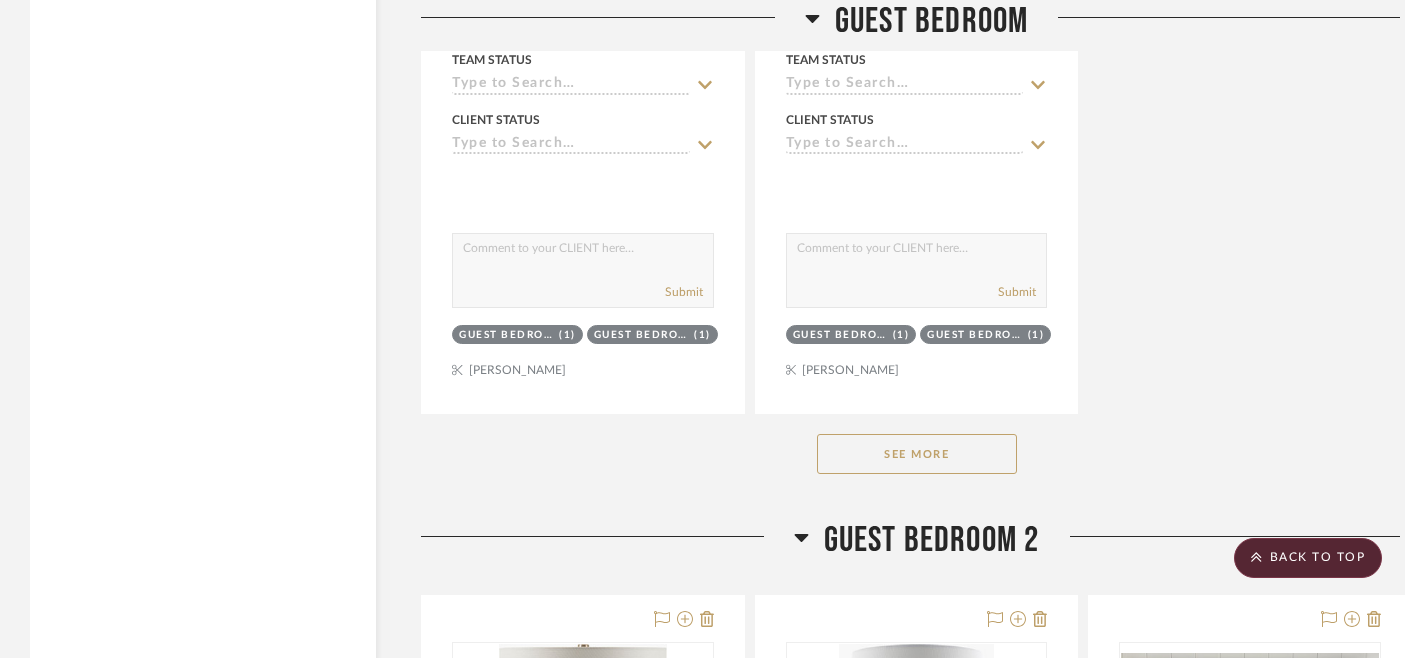scroll, scrollTop: 7646, scrollLeft: 0, axis: vertical 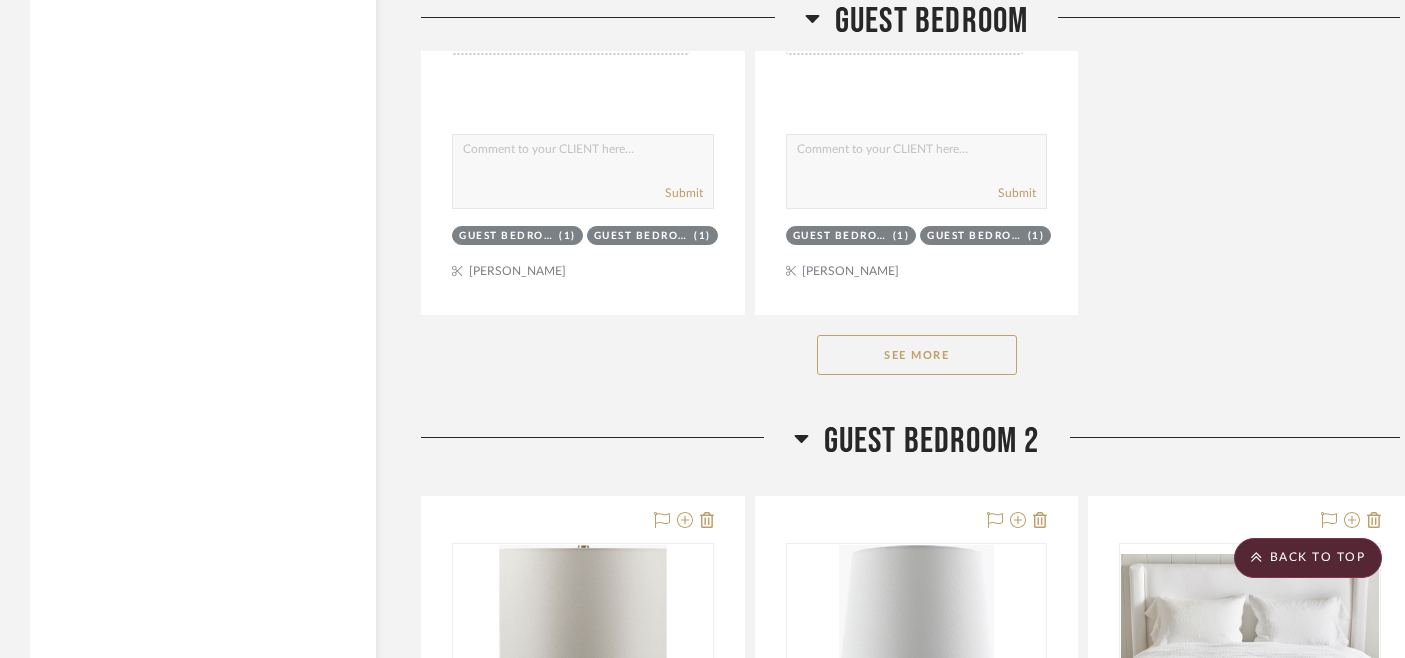 click on "See More" 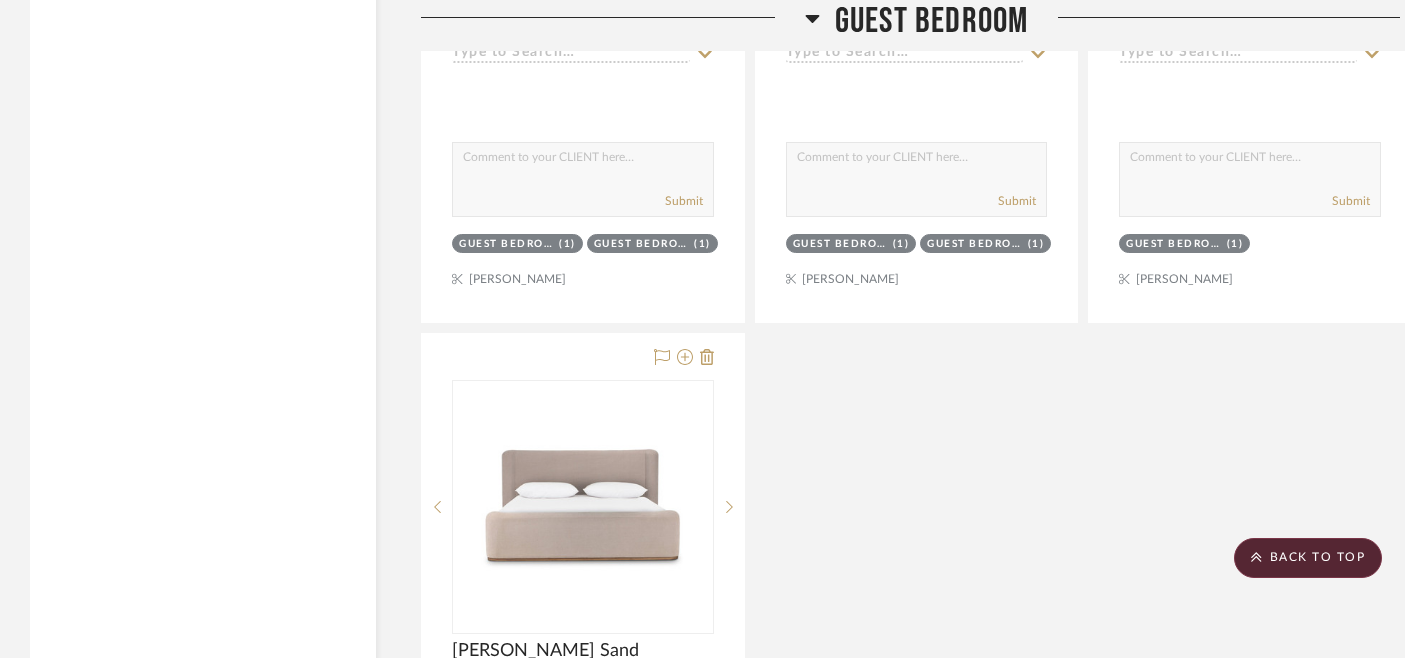 scroll, scrollTop: 7637, scrollLeft: 0, axis: vertical 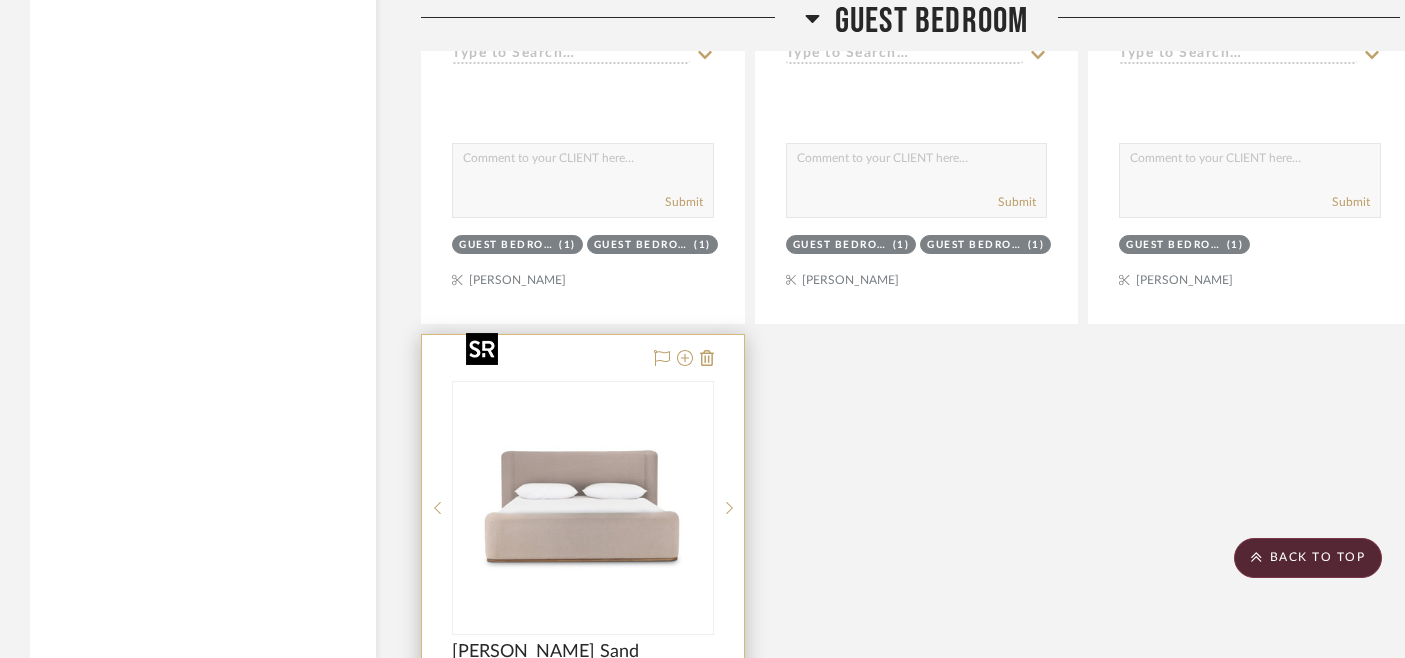 click at bounding box center [0, 0] 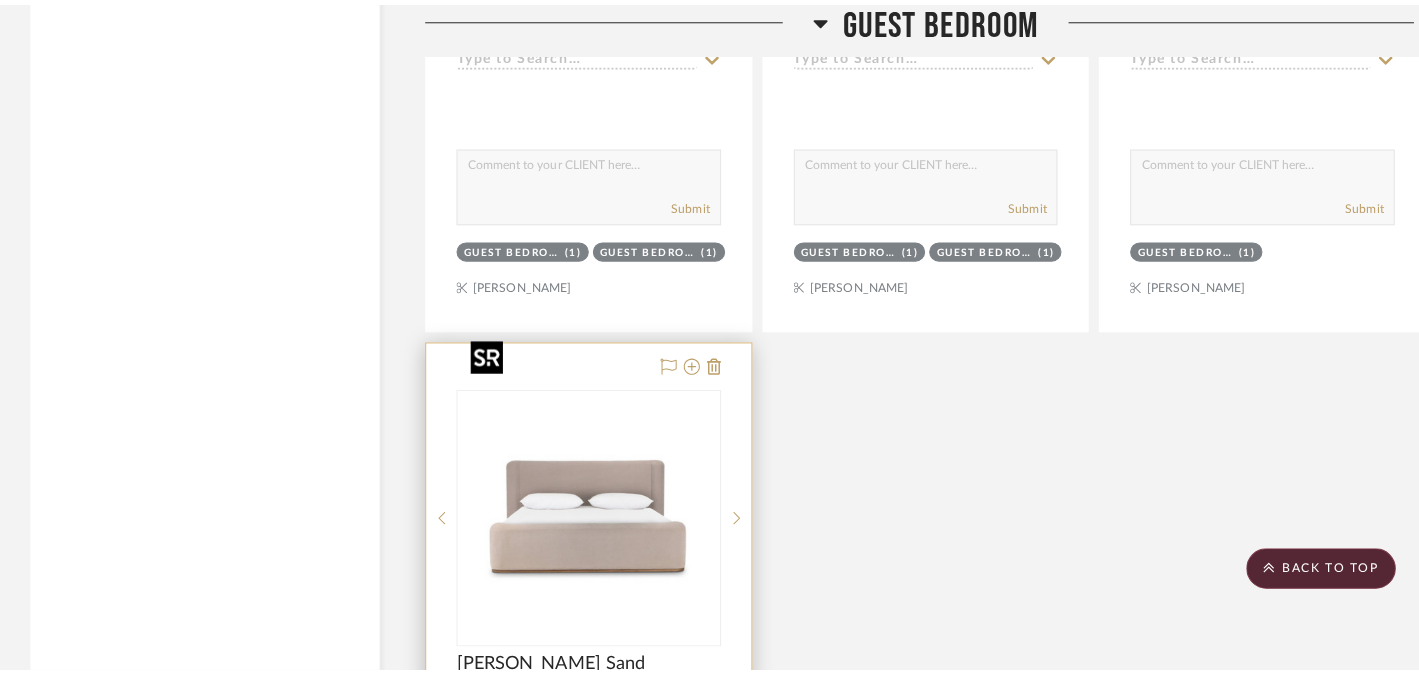 scroll, scrollTop: 0, scrollLeft: 0, axis: both 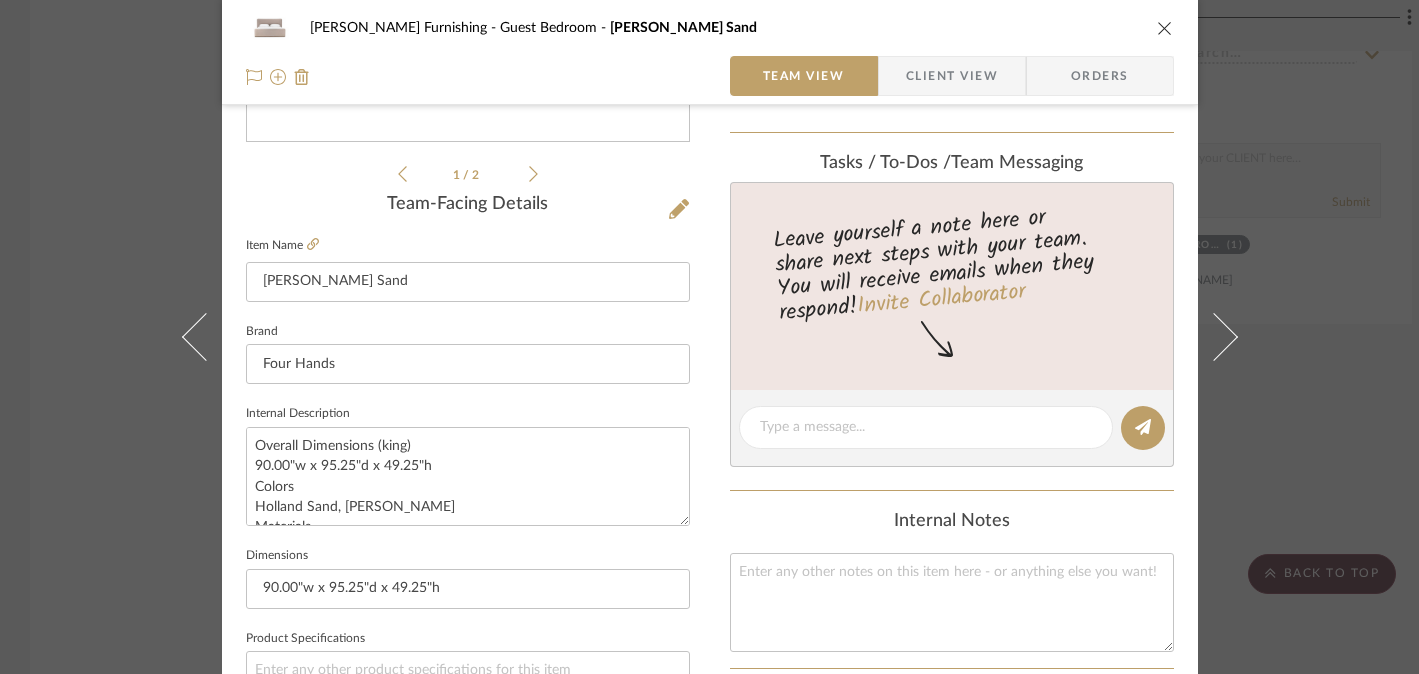 click 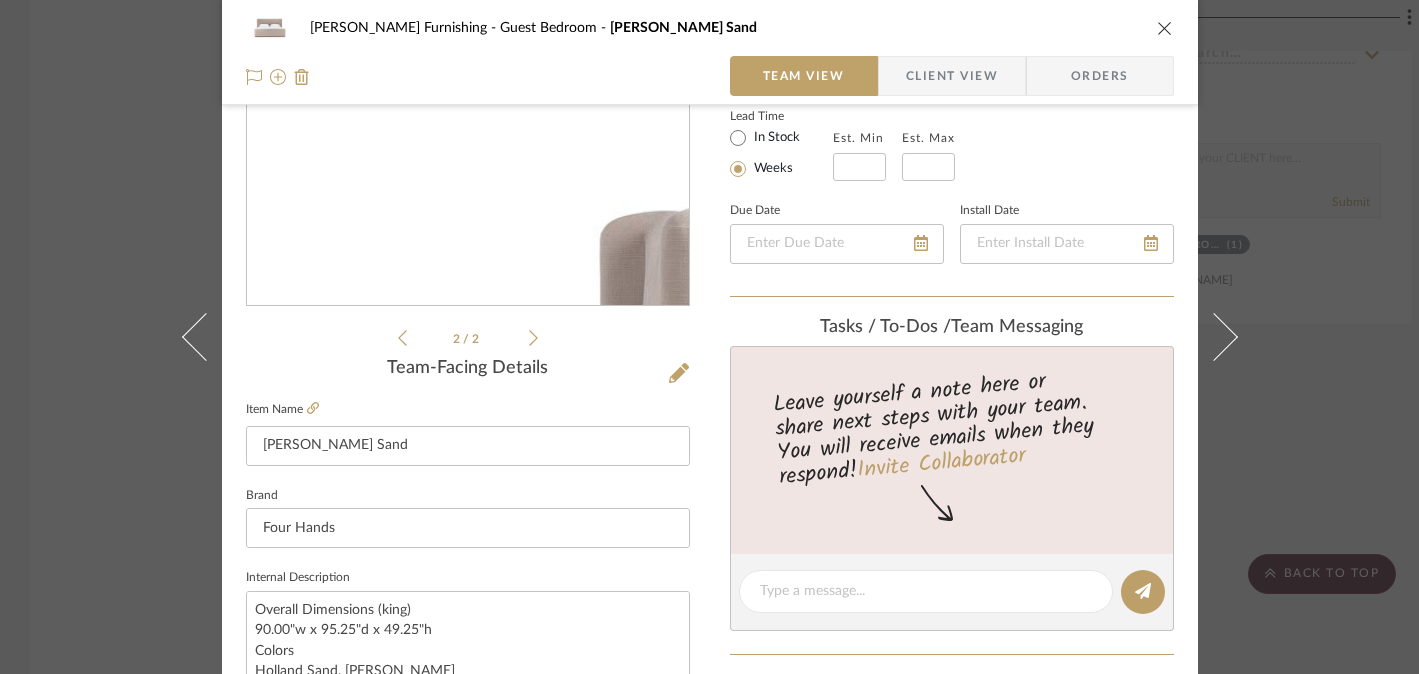 scroll, scrollTop: 349, scrollLeft: 0, axis: vertical 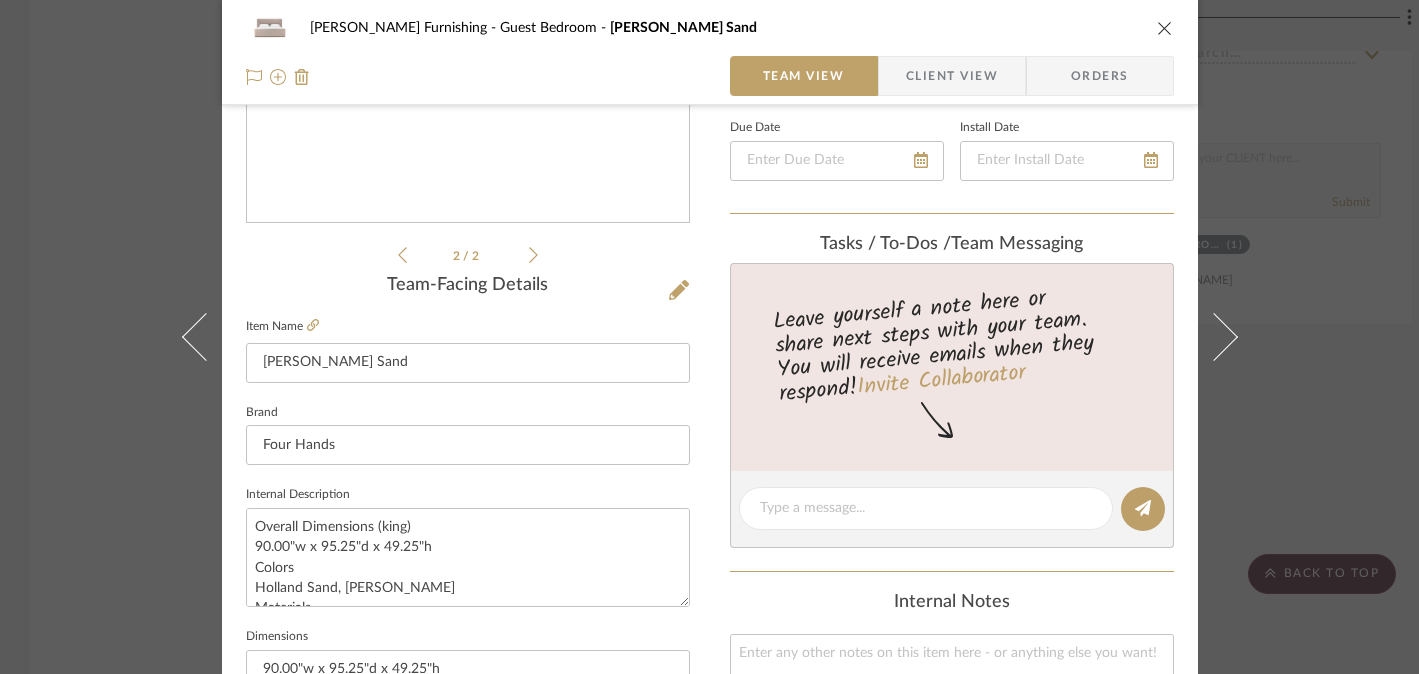 click 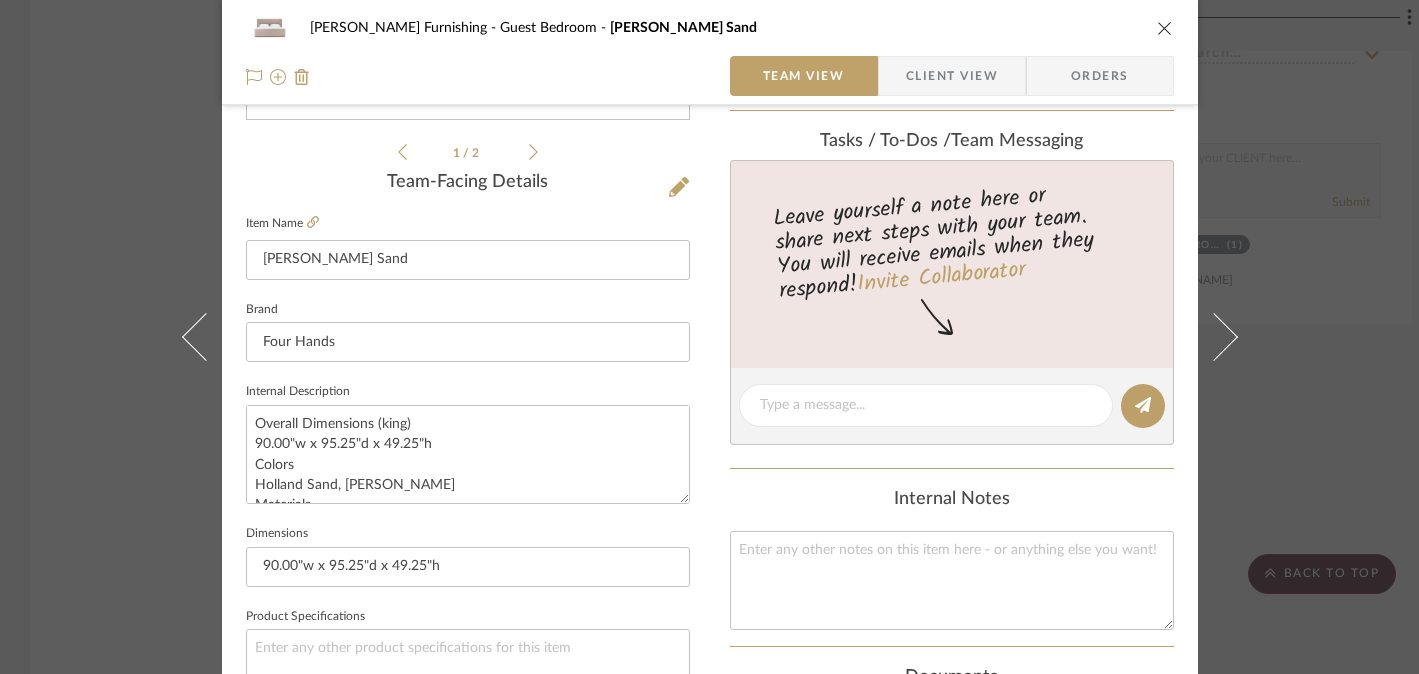 scroll, scrollTop: 453, scrollLeft: 0, axis: vertical 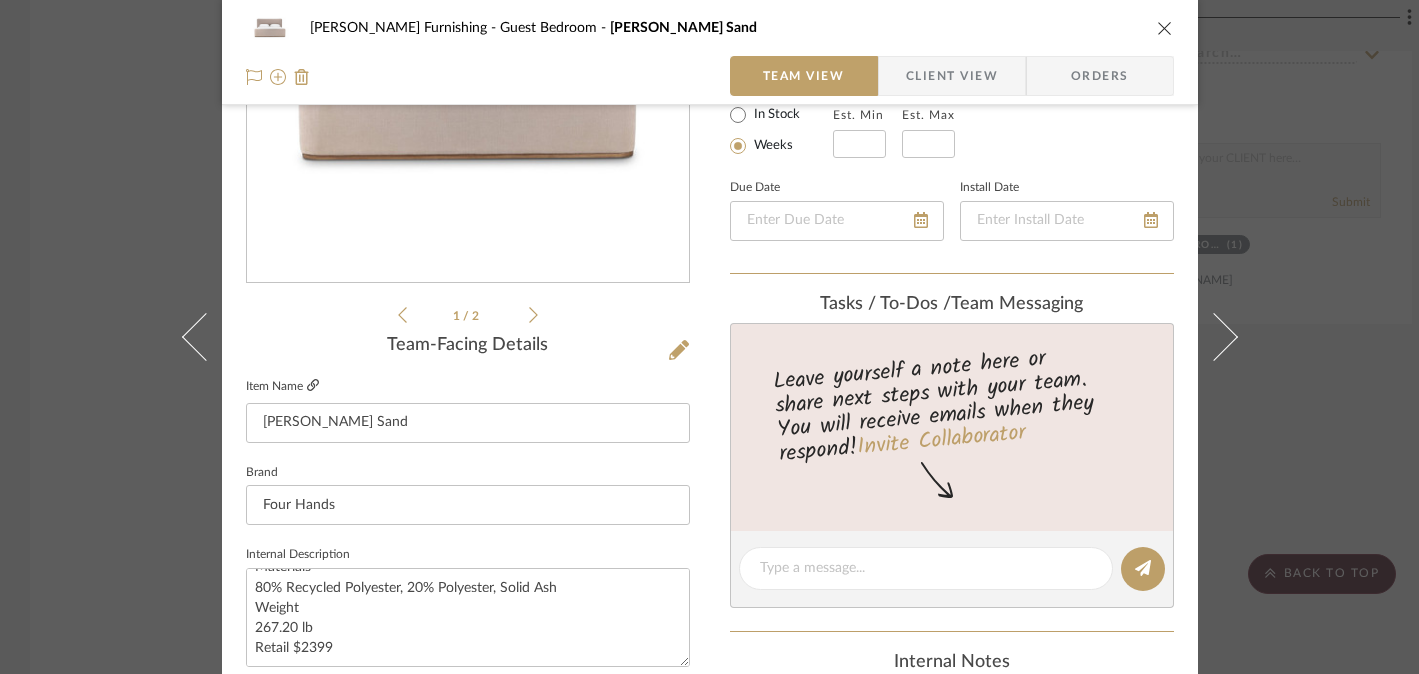 click 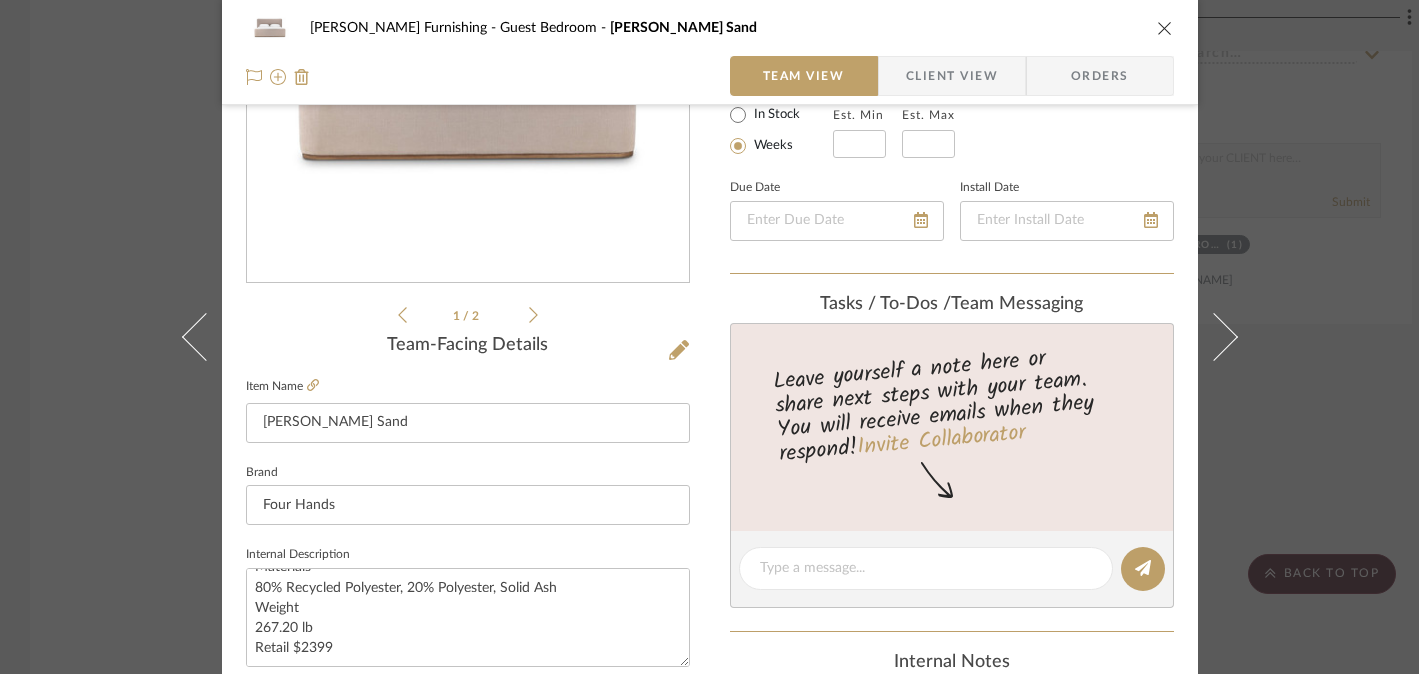 click on "[PERSON_NAME] Furnishing Guest Bedroom [PERSON_NAME] Sand Team View Client View Orders 1 / 2  Team-Facing Details   Item Name  [PERSON_NAME] Sand  Brand  Four Hands  Internal Description  Overall Dimensions (king)
90.00"w x 95.25"d x 49.25"h
Colors
Holland Sand, [PERSON_NAME]
Materials
80% Recycled Polyester, 20% Polyester, Solid Ash
Weight
267.20 lb
Retail $2399  Dimensions  90.00"w x 95.25"d x 49.25"h  Product Specifications   Item Costs   View Budget   Markup %  30%  Unit Cost  $1,345.00  Cost Type  DNET  Client Unit Price   $1,748.50   Quantity  1  Unit Type  Each  Subtotal   $1,748.50   Tax %  0%  Total Tax   $0.00   Shipping Cost  $0.00  Ship. Markup %  0% Taxable  Total Shipping   $0.00  Total Client Price  $1,748.50  Your Cost  $1,345.00  Your Margin  $403.50  Content here copies to Client View - confirm visibility there.  Show in Client Dashboard   Include in Budget   View Budget  Team Status  Lead Time  In Stock Weeks  Est. Min   Est. Max   Due Date   Install Date  Tasks / To-Dos /  team Messaging  Documents" at bounding box center [709, 337] 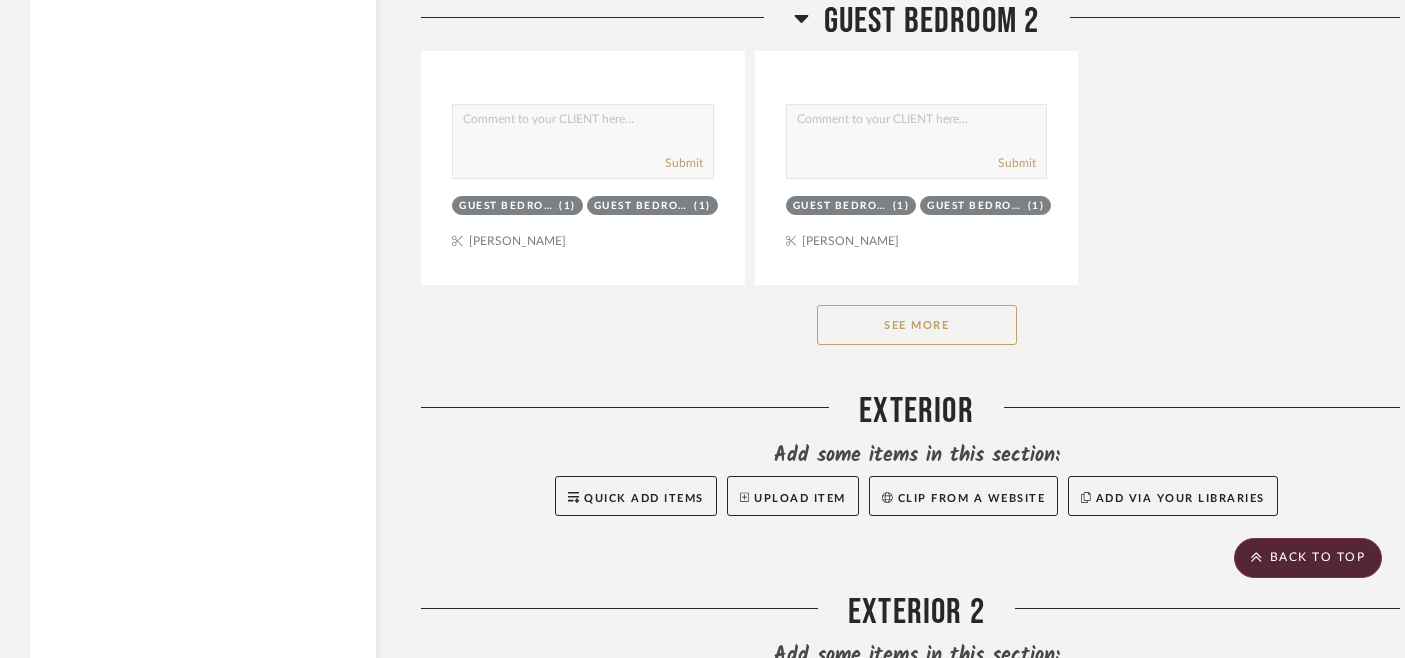 scroll, scrollTop: 11504, scrollLeft: 0, axis: vertical 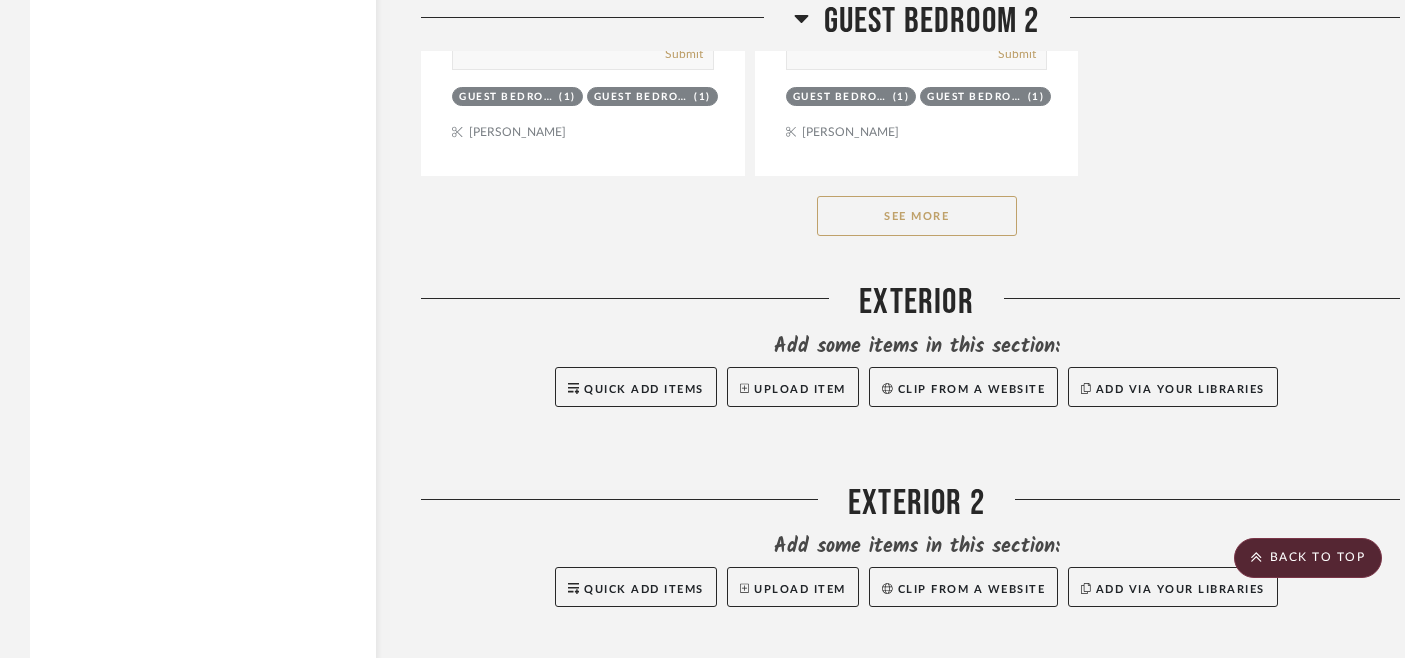 click on "See More" 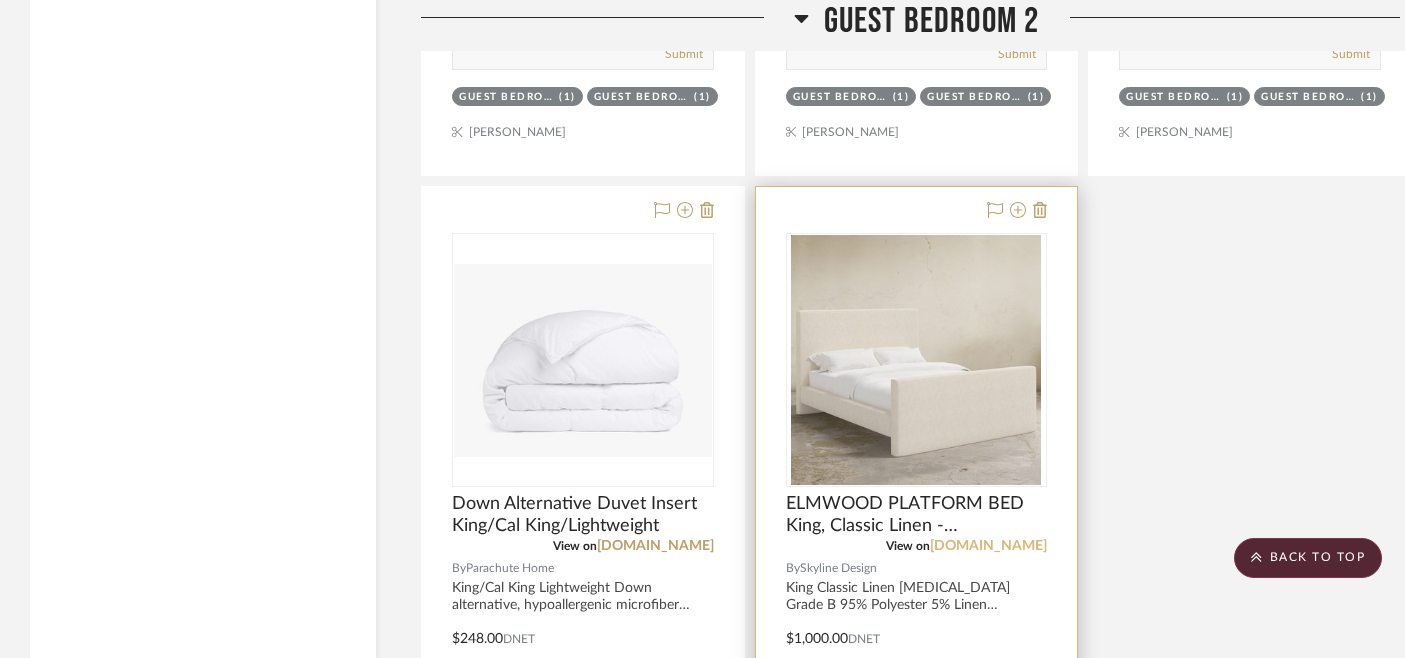 click on "[DOMAIN_NAME]" at bounding box center (988, 546) 